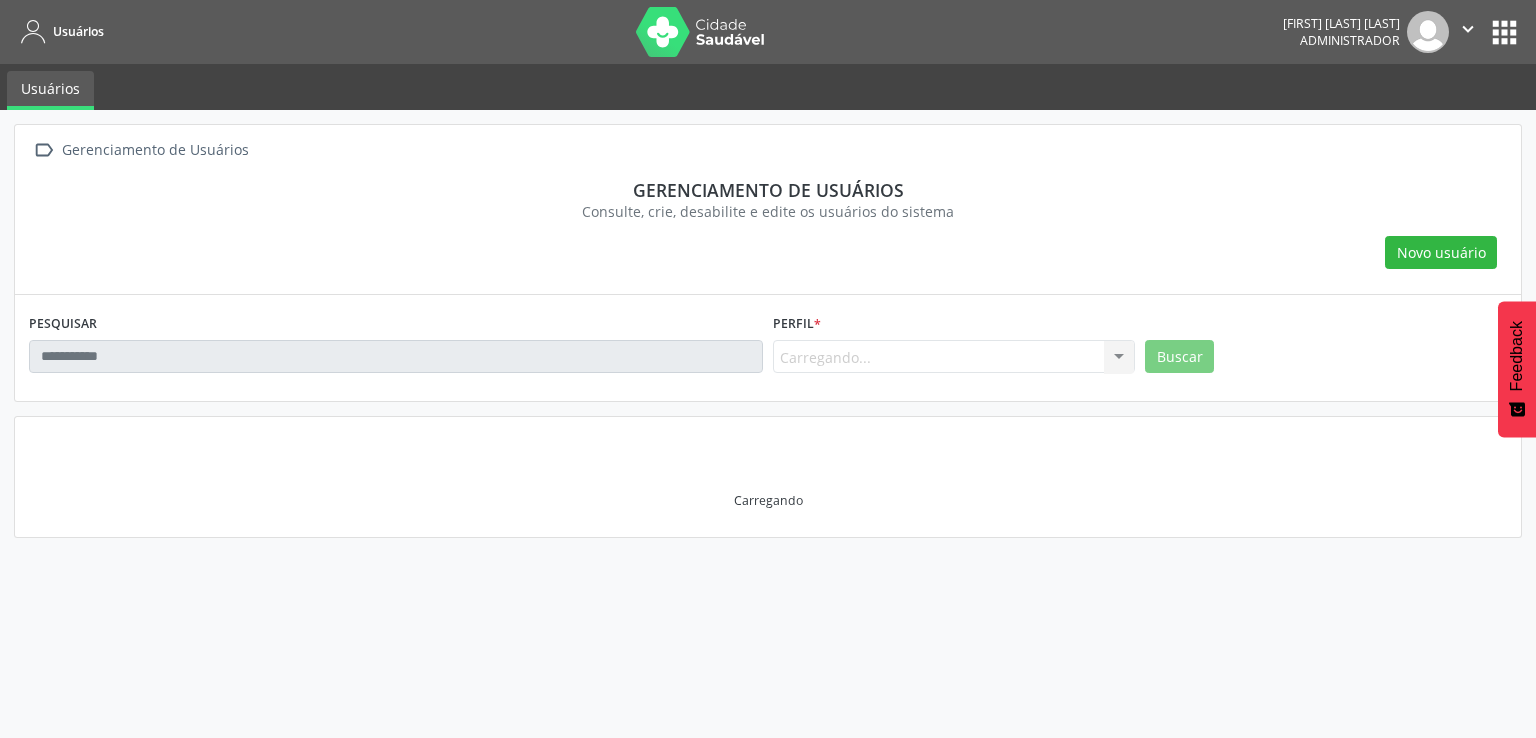 scroll, scrollTop: 0, scrollLeft: 0, axis: both 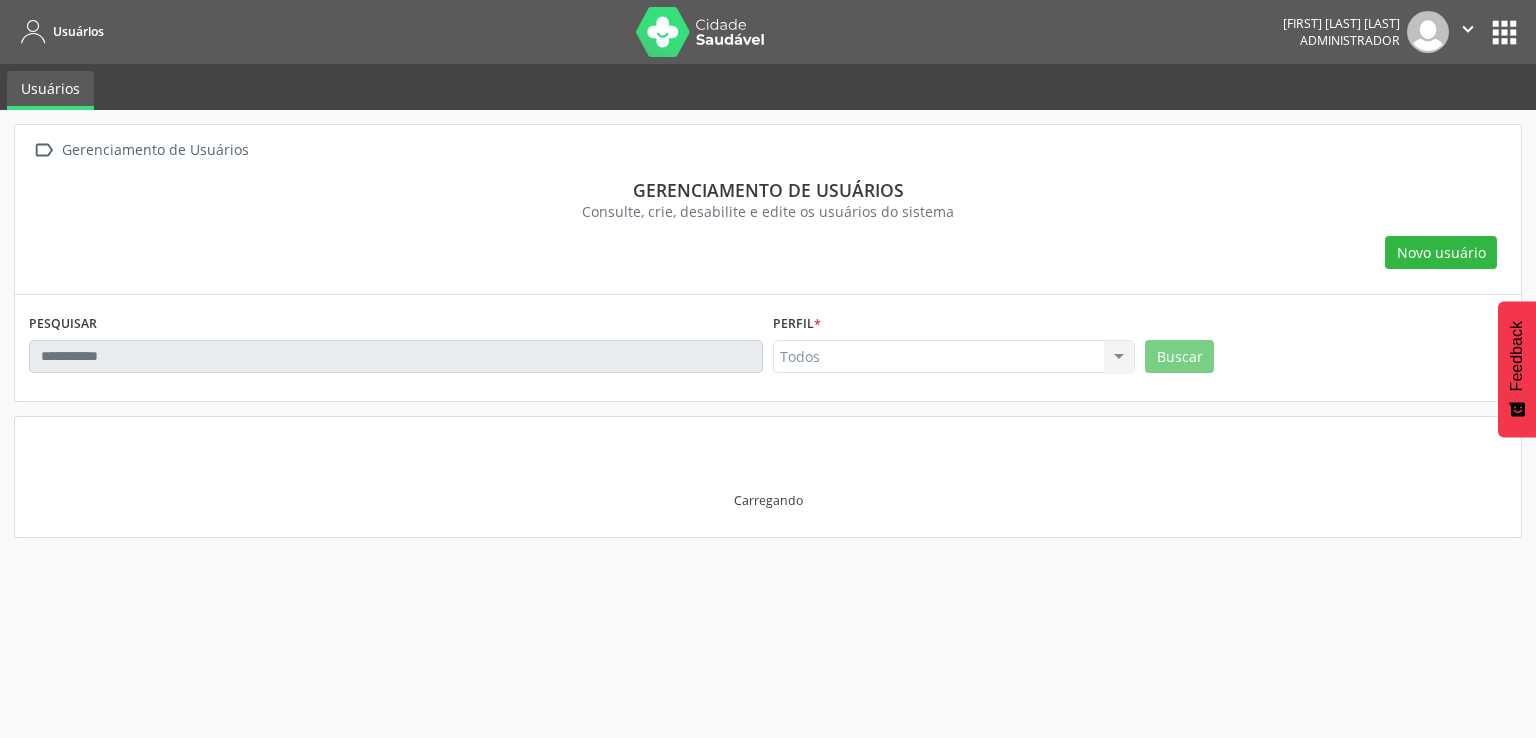 click at bounding box center [396, 357] 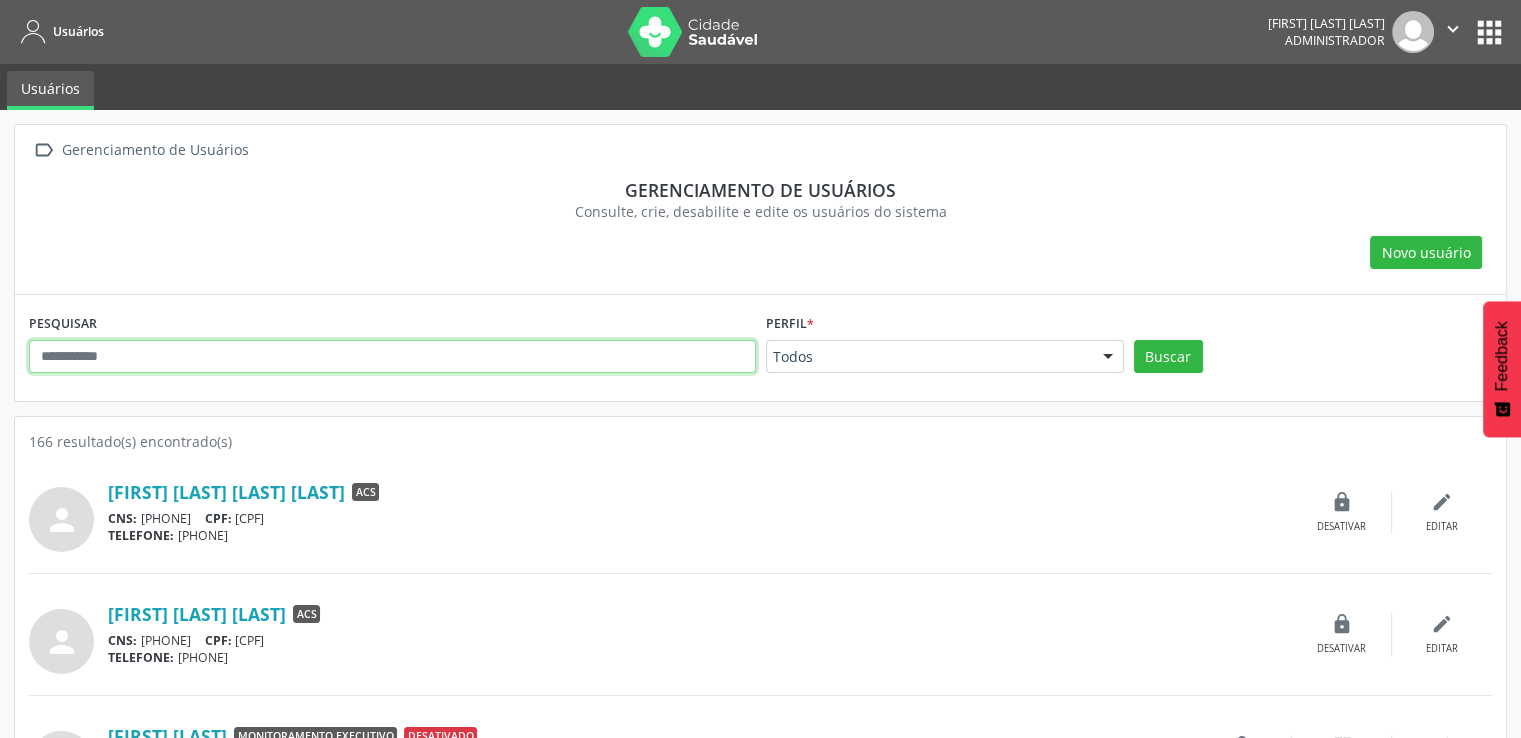 click at bounding box center [392, 357] 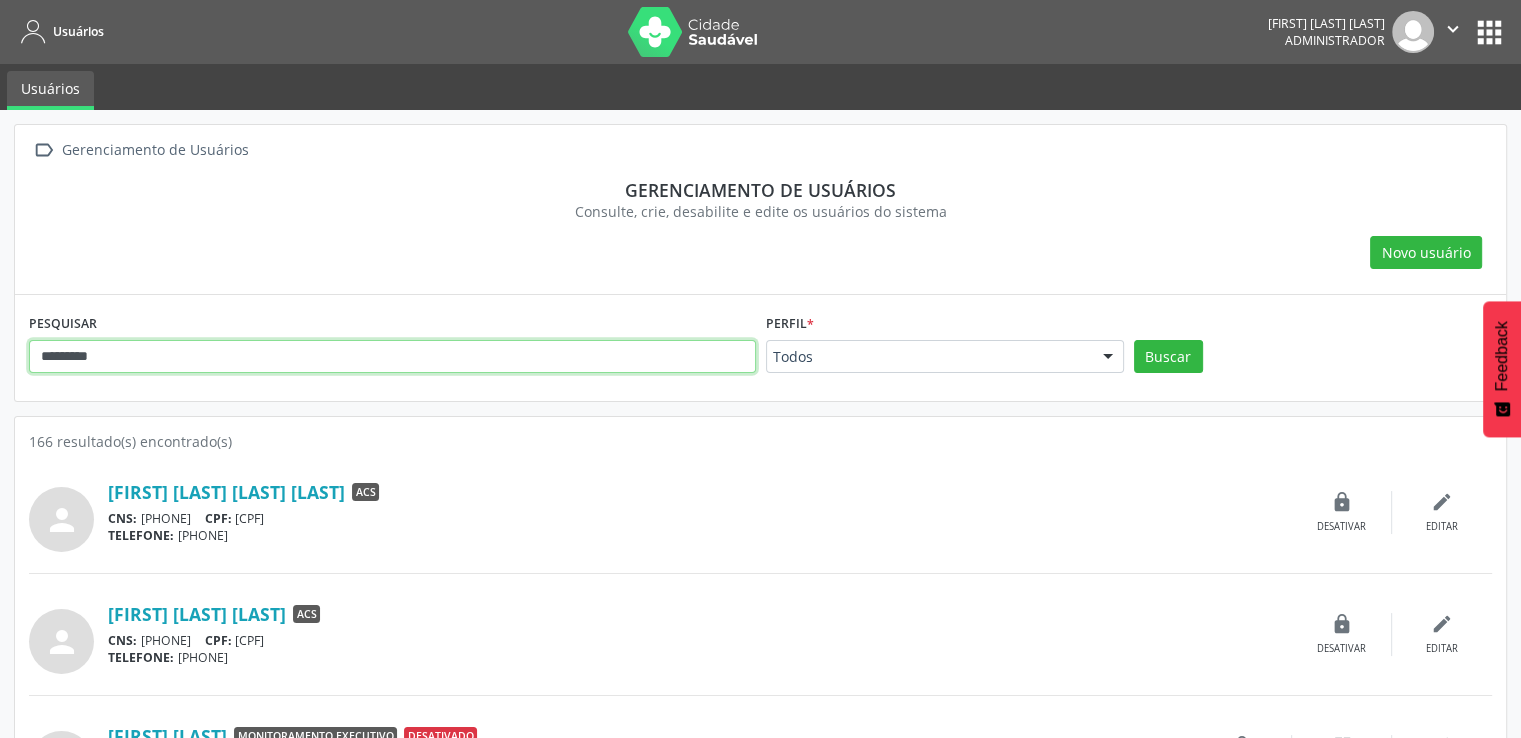 click on "Buscar" at bounding box center [1168, 357] 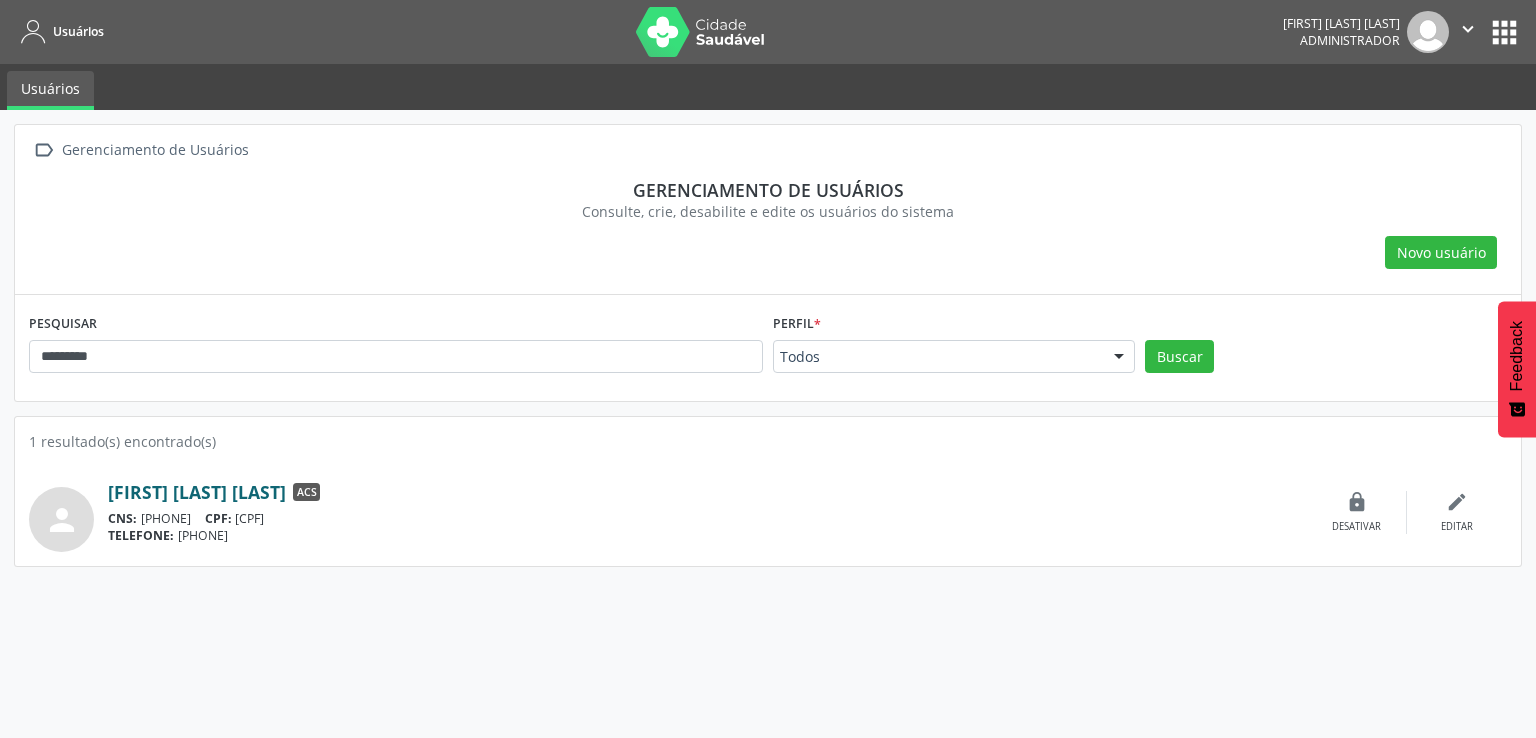 click on "[FIRST] [LAST] [LAST]" at bounding box center (197, 492) 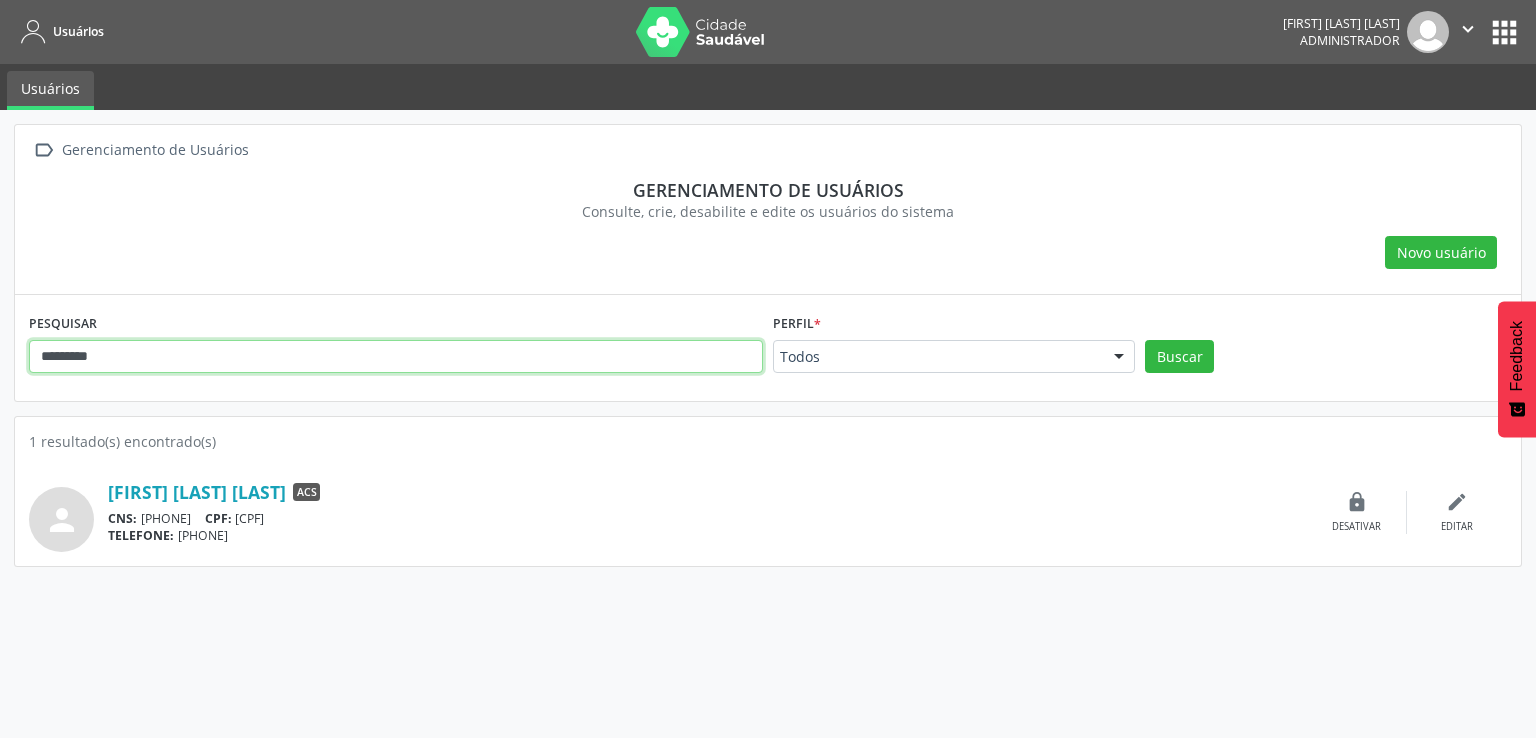 click on "*********" at bounding box center (396, 357) 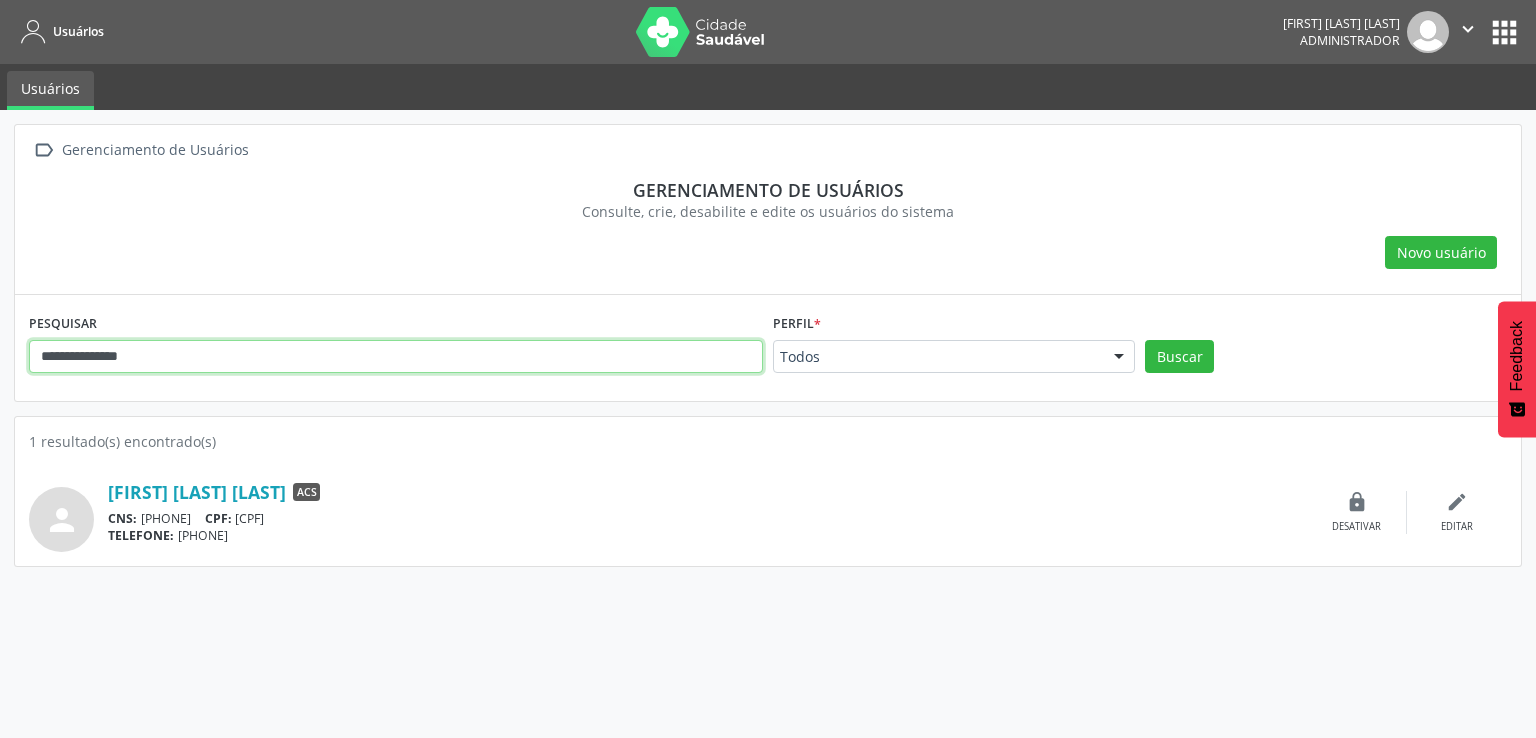 type on "**********" 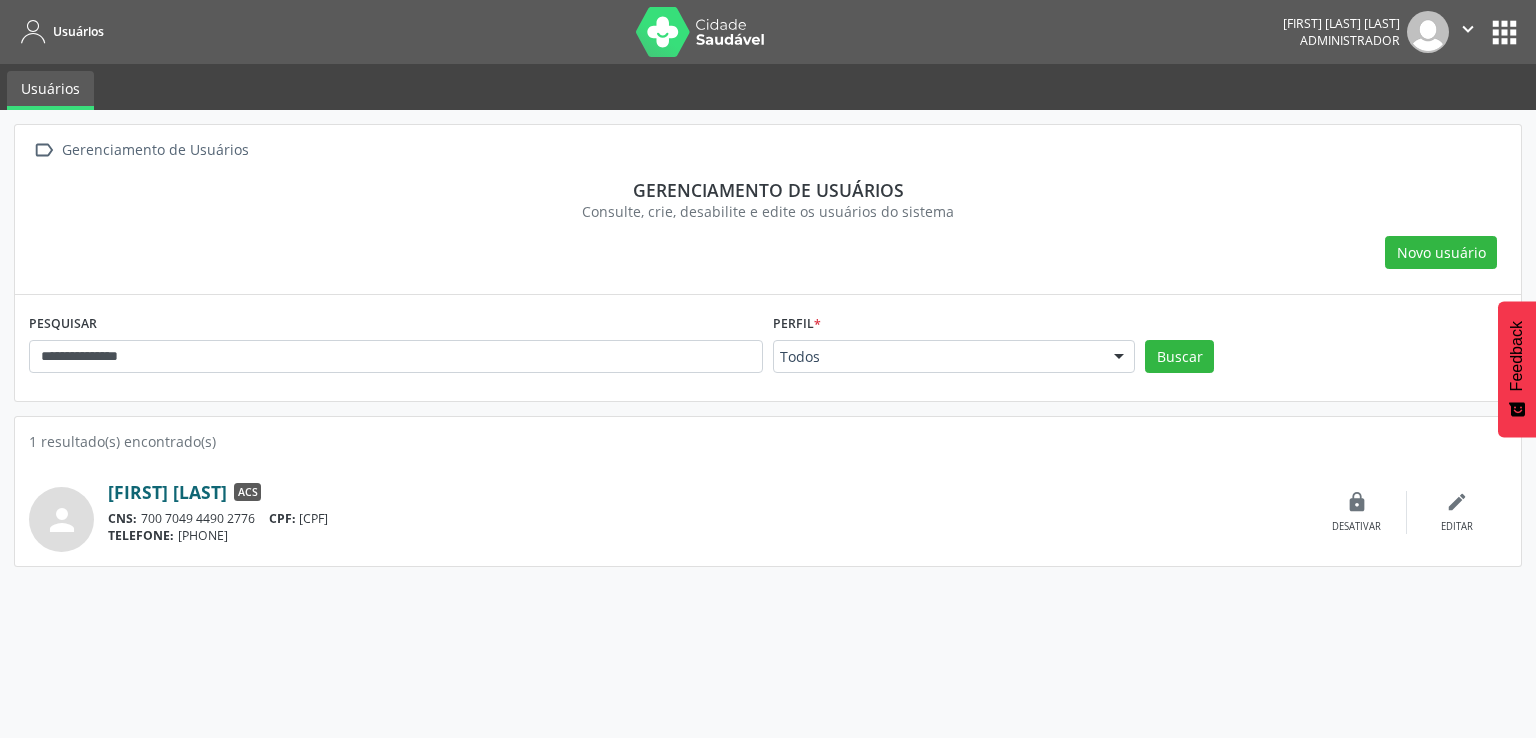 click on "[FIRST] [LAST]" at bounding box center [167, 492] 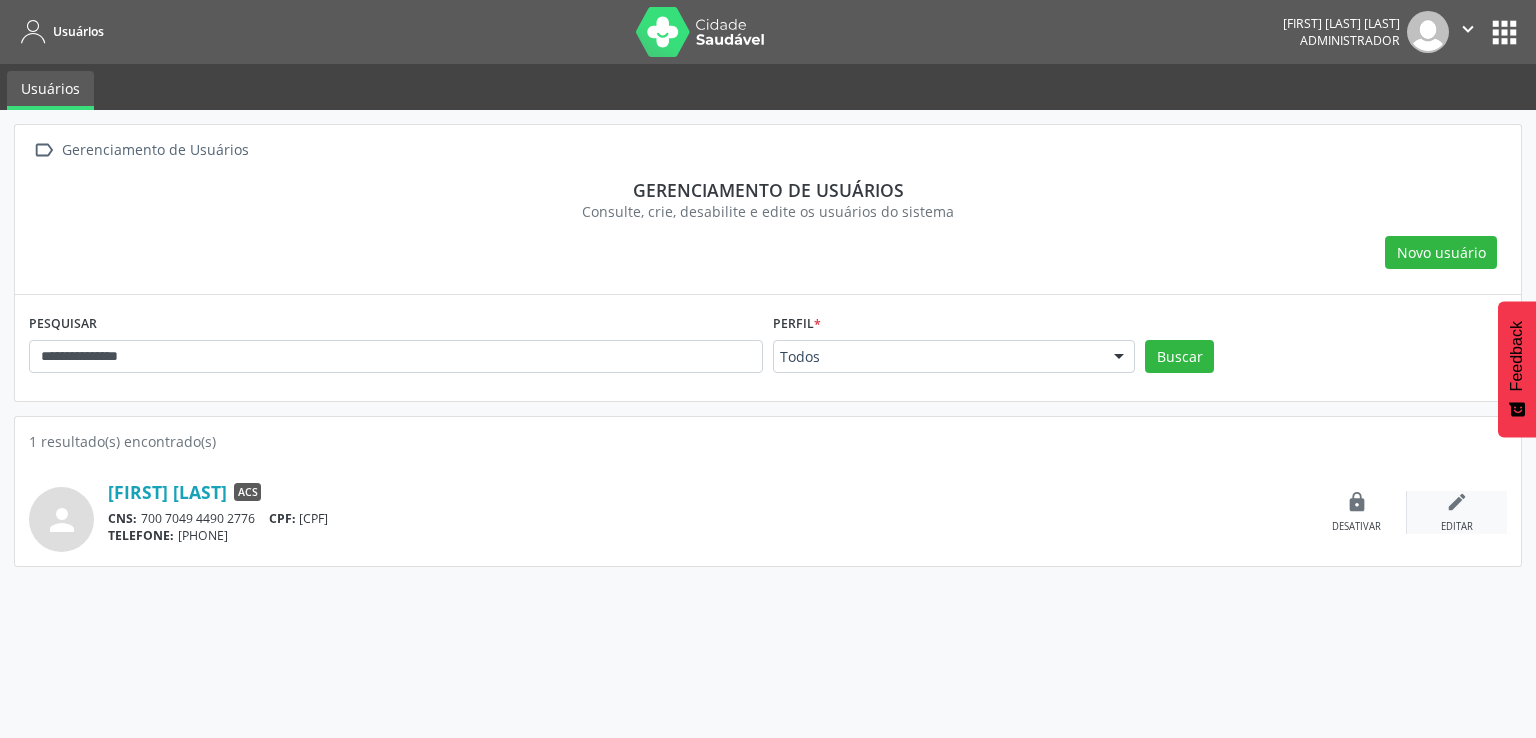click on "edit
Editar" at bounding box center [1457, 512] 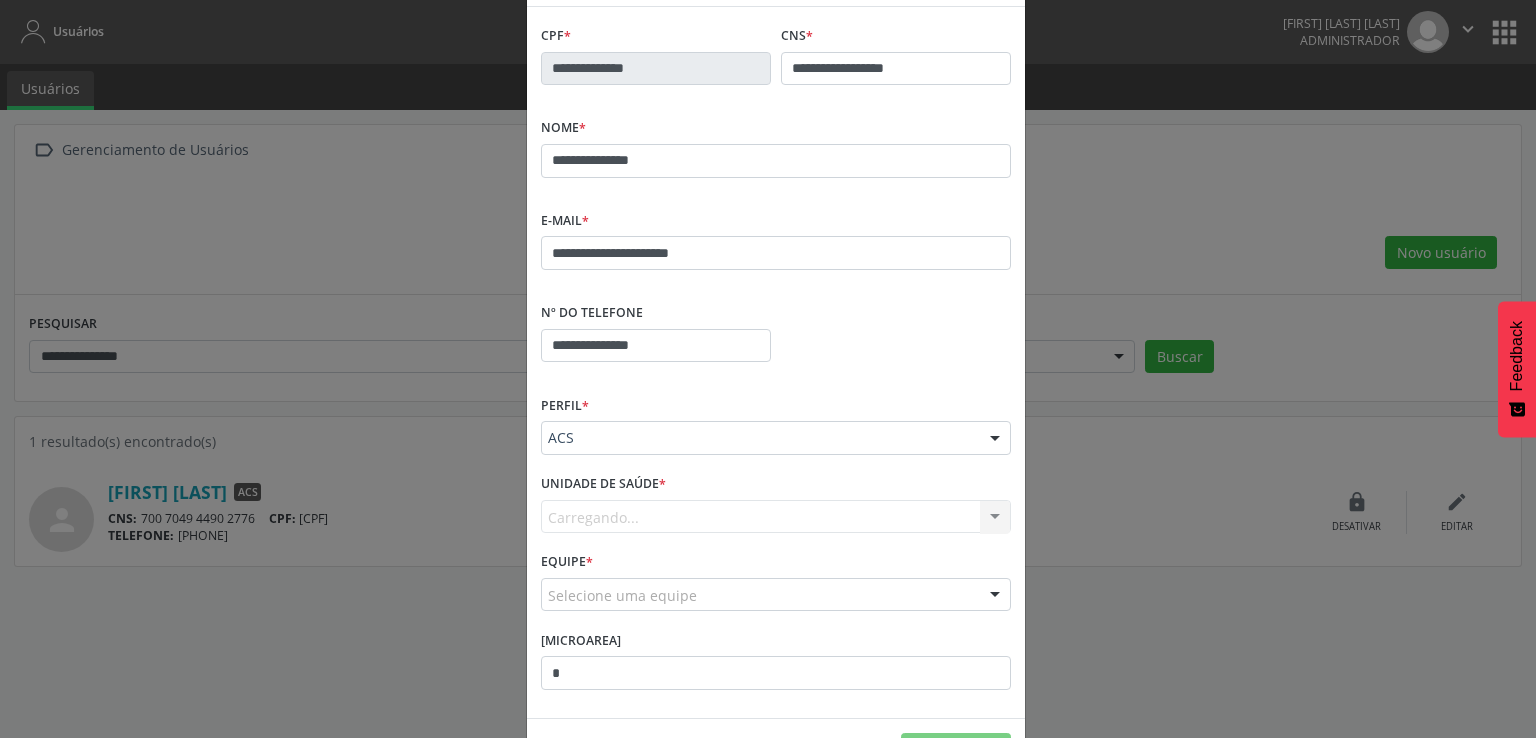 scroll, scrollTop: 140, scrollLeft: 0, axis: vertical 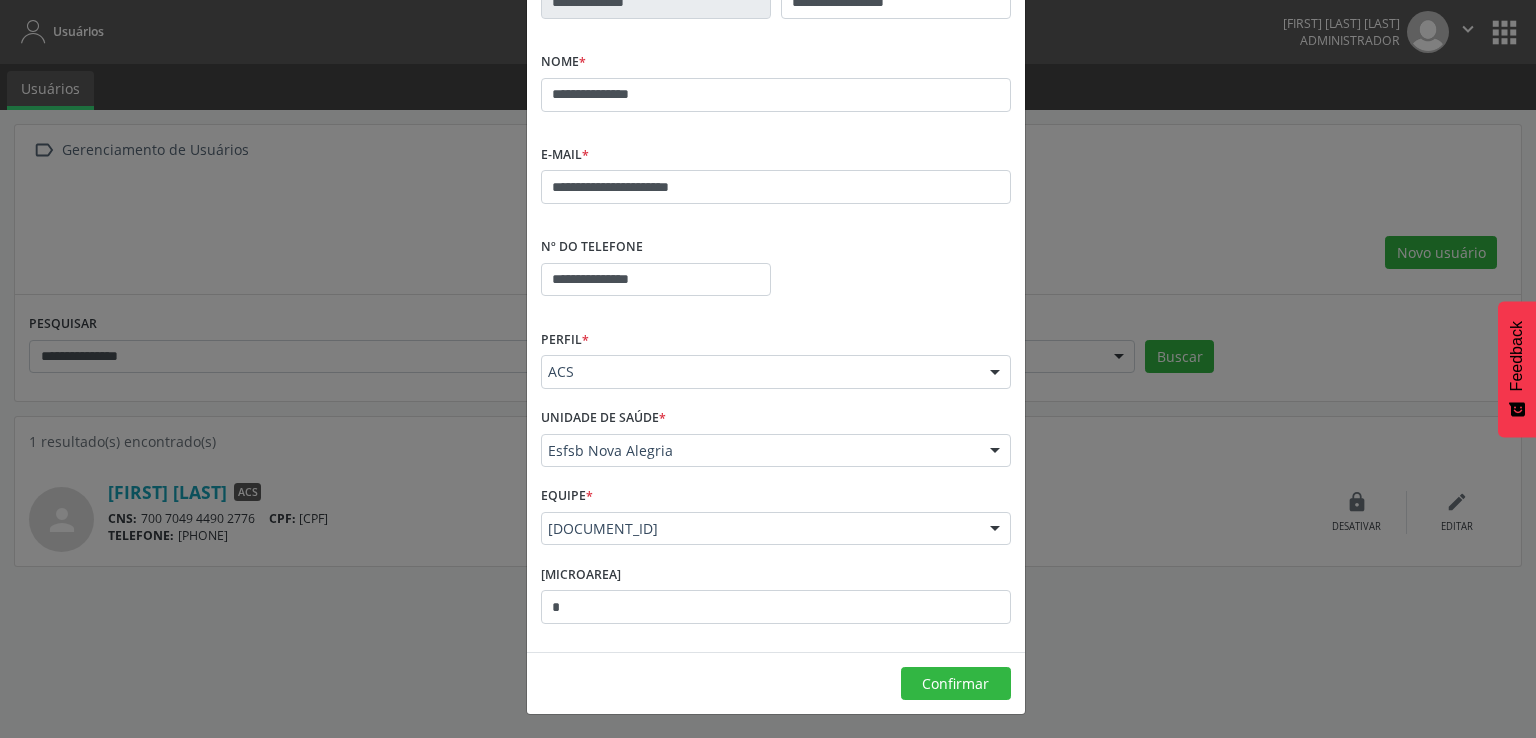 click on "Esfsb Nova Alegria" at bounding box center (776, 451) 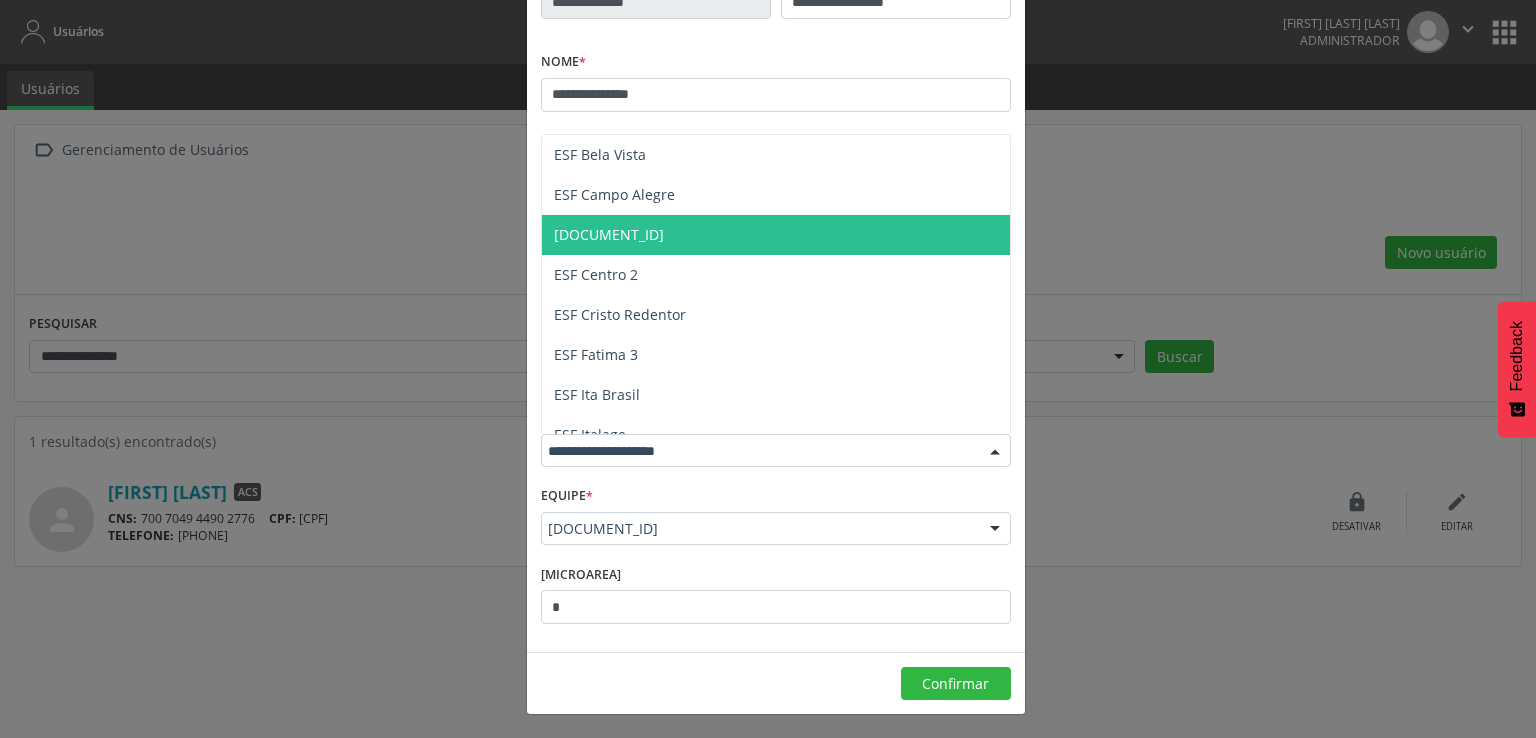 scroll, scrollTop: 180, scrollLeft: 0, axis: vertical 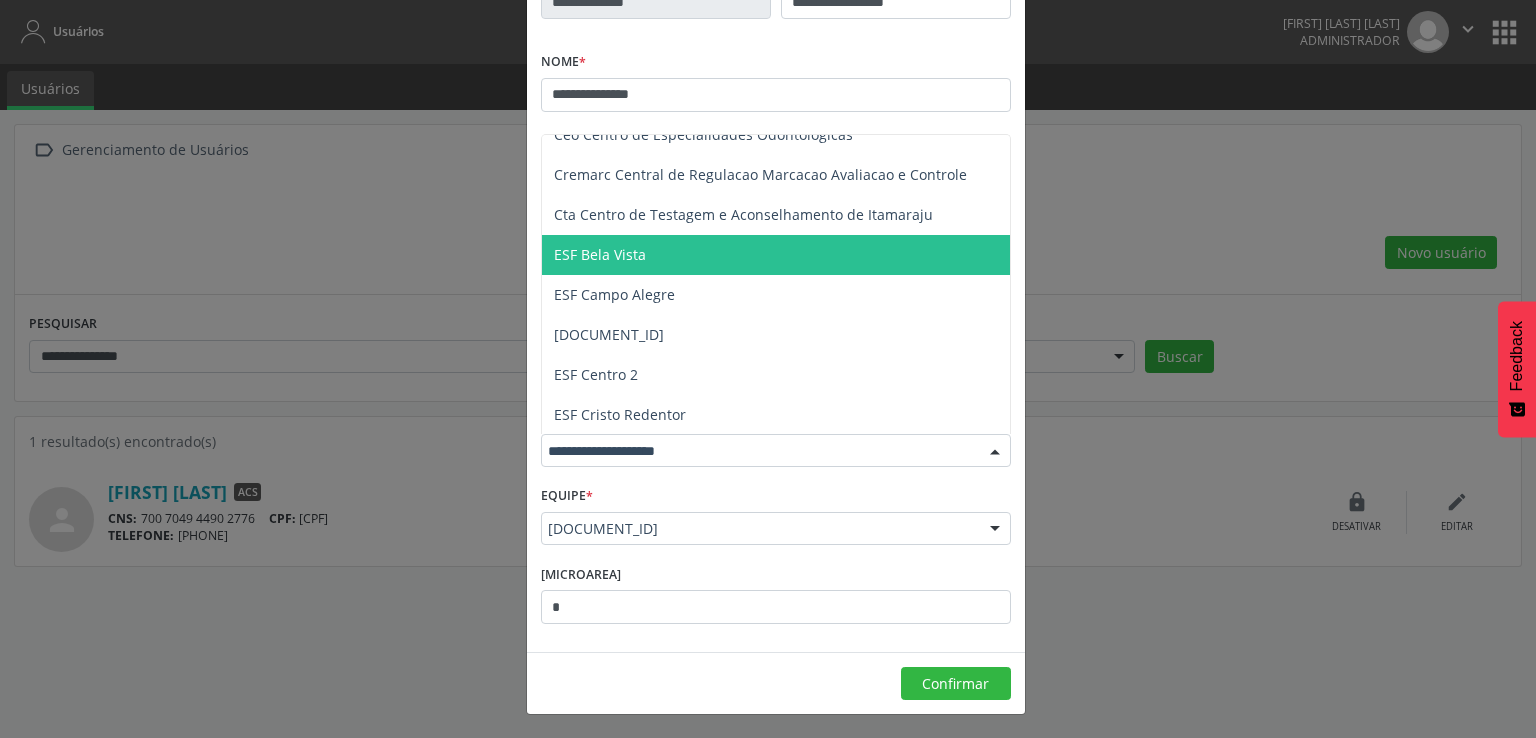click on "ESF Bela Vista" at bounding box center [776, 255] 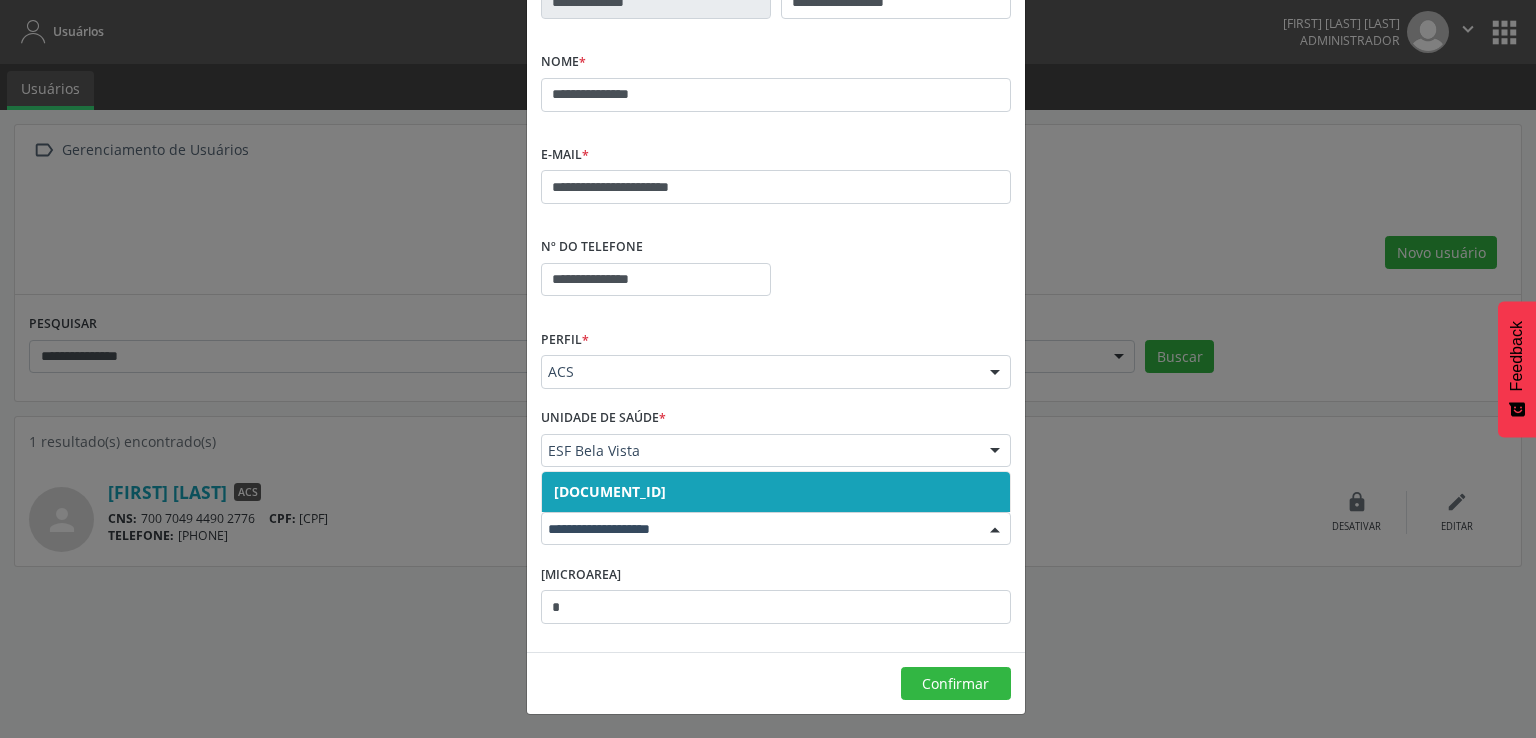 click on "Equipe
*
[DOCUMENT_ID]
Nenhum resultado encontrado para: "   "
Não há nenhuma opção para ser exibida." at bounding box center [776, 520] 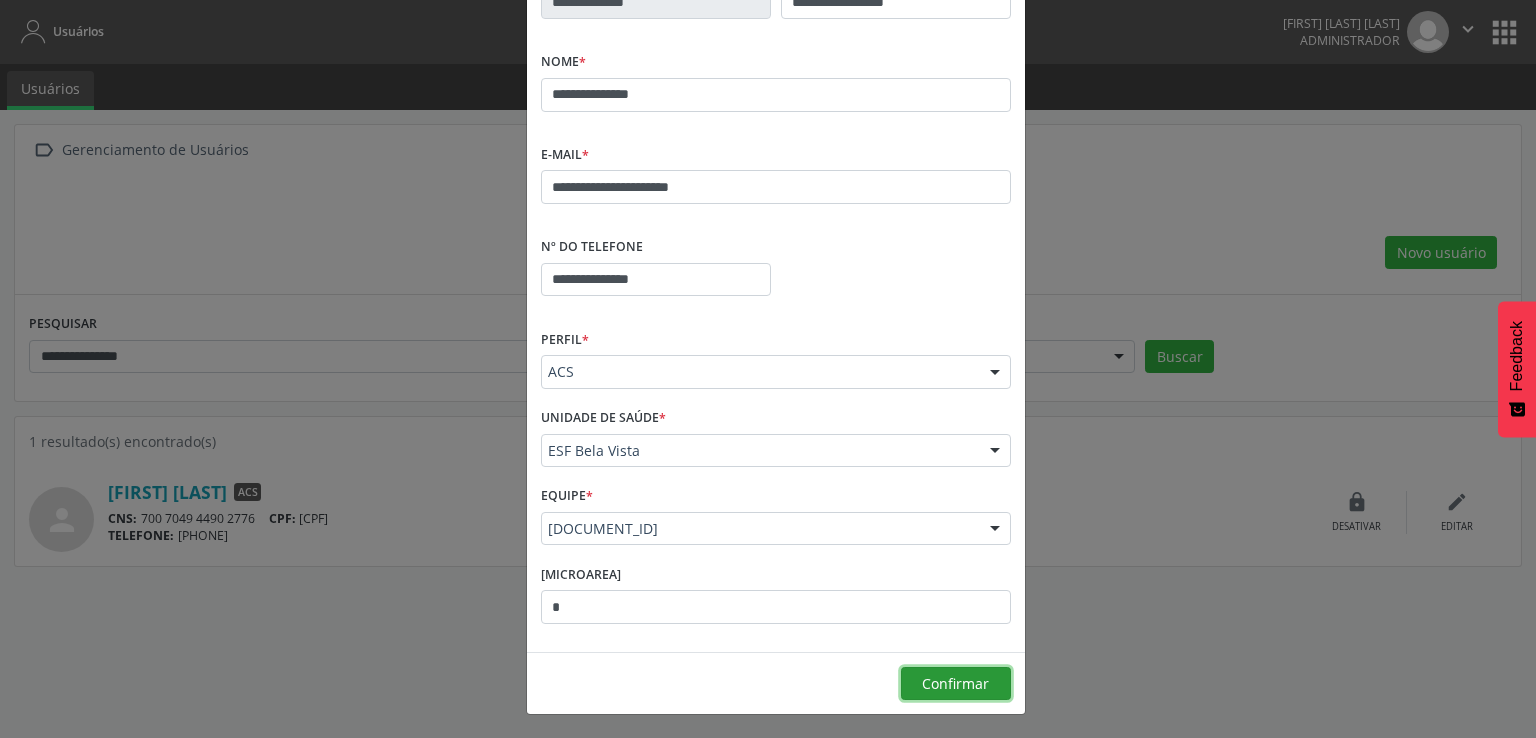 click on "Confirmar" at bounding box center [955, 683] 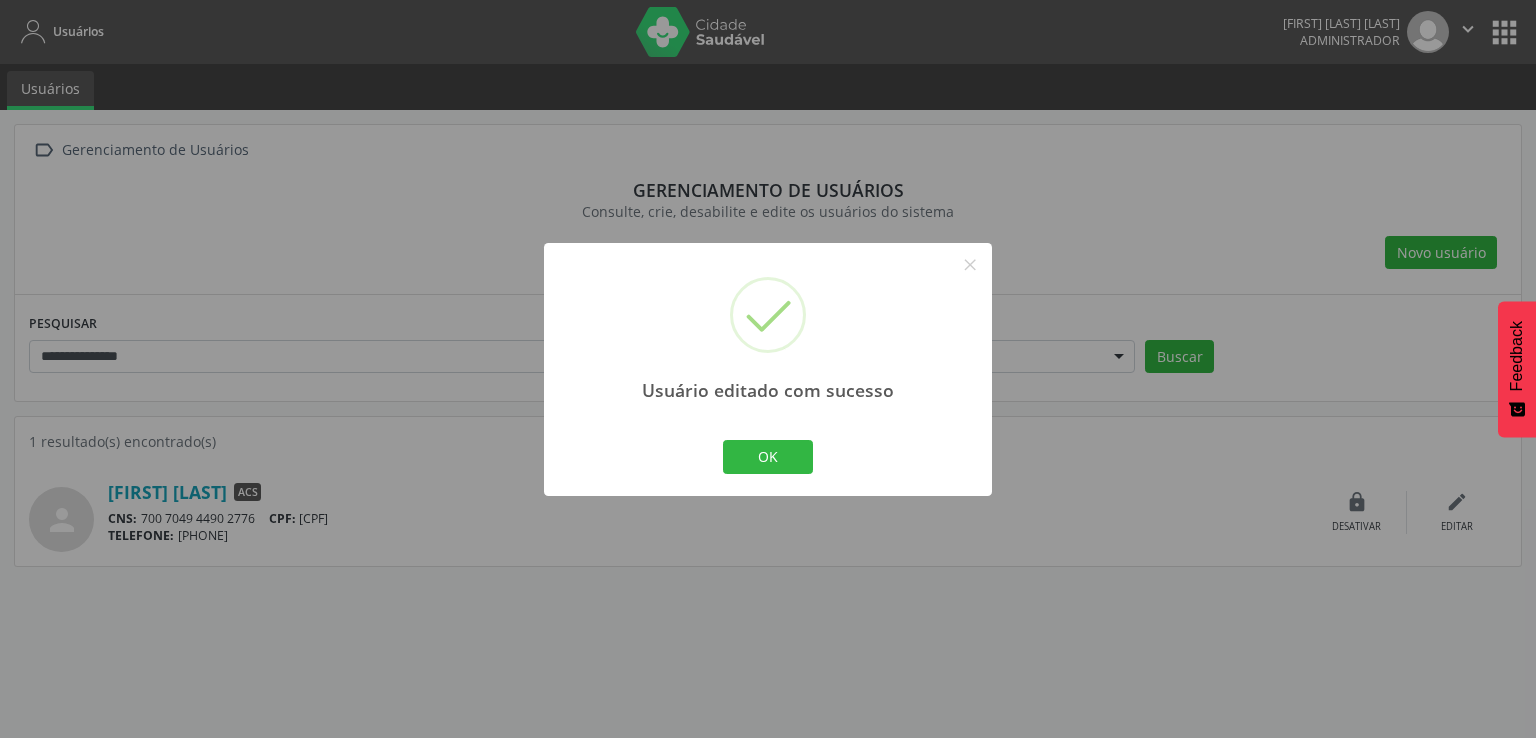 drag, startPoint x: 788, startPoint y: 464, endPoint x: 644, endPoint y: 486, distance: 145.67087 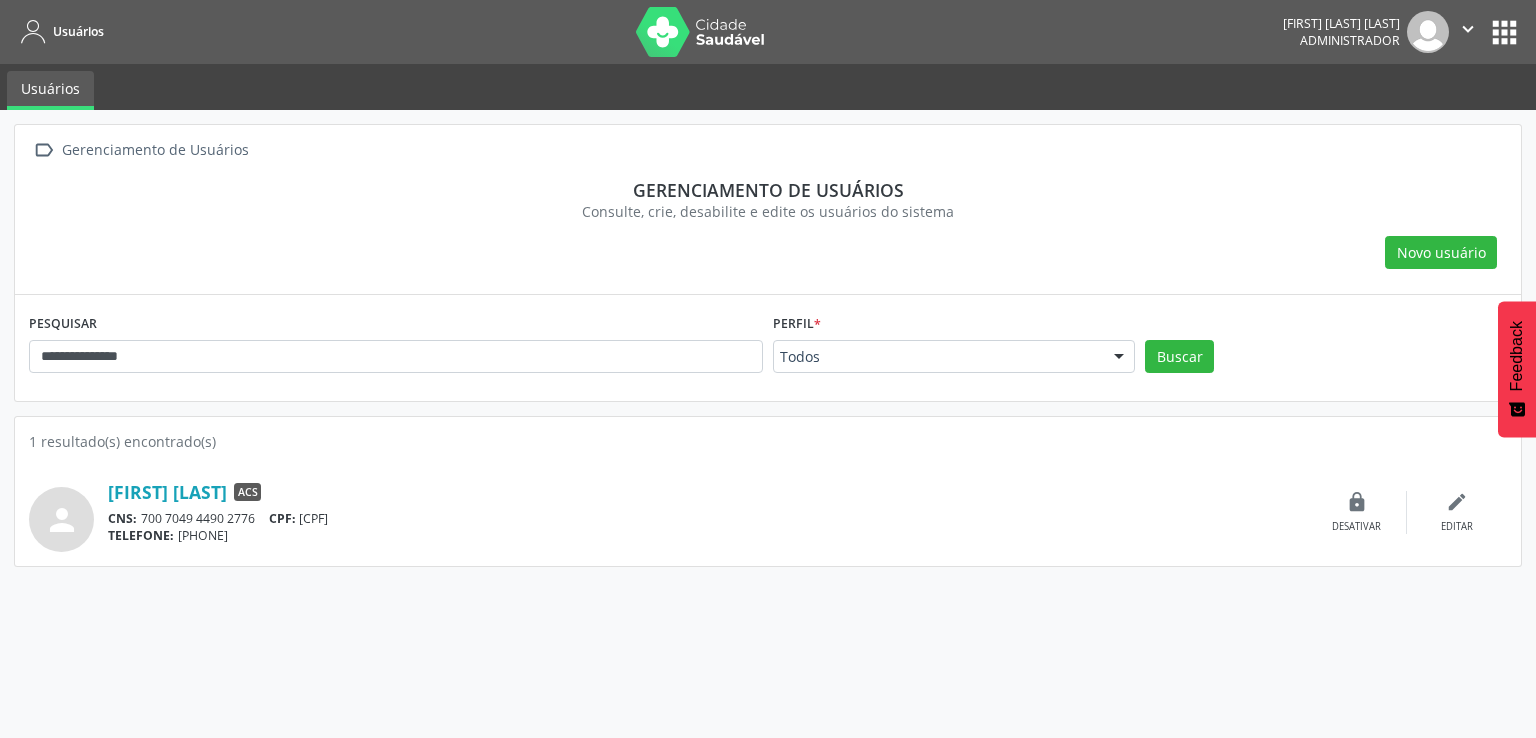 click at bounding box center [701, 32] 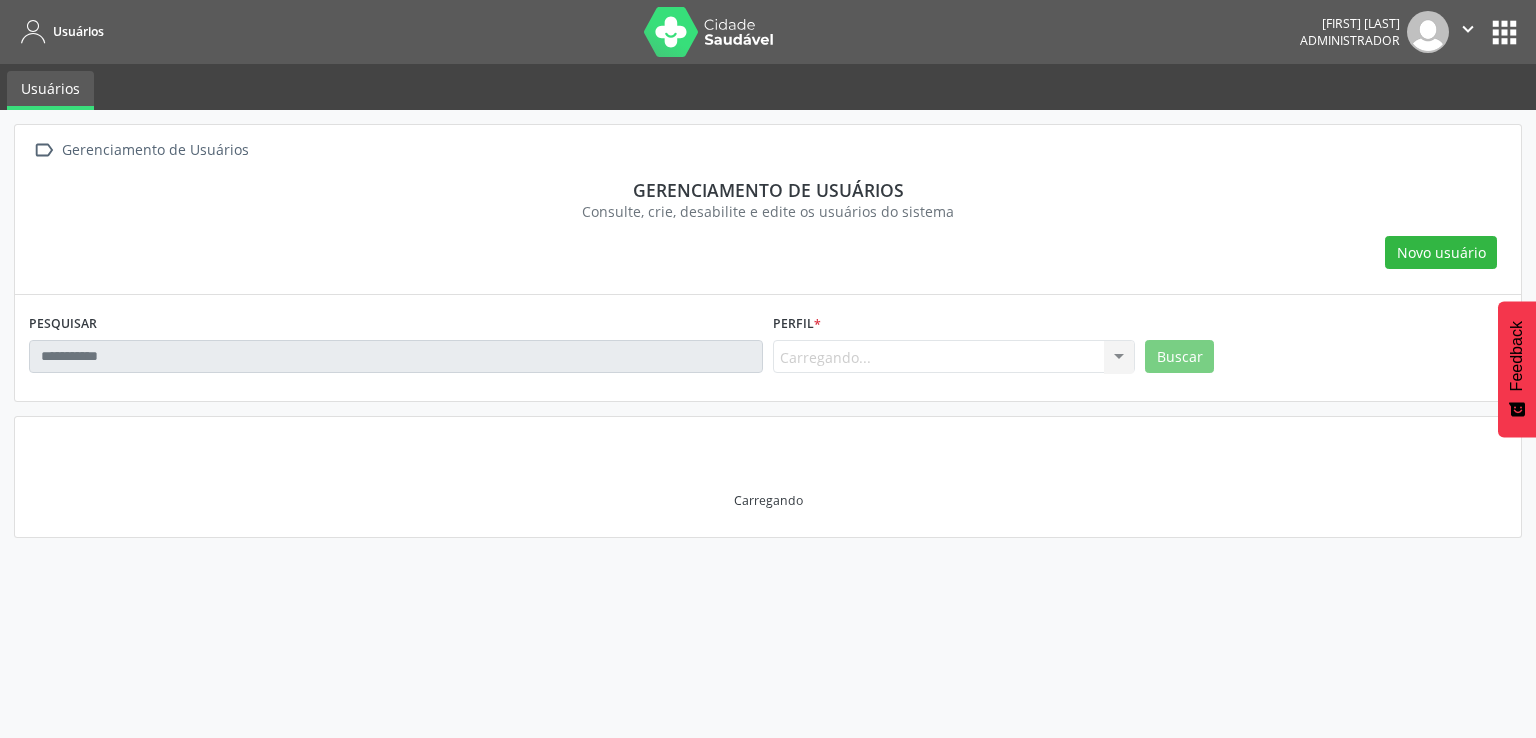 scroll, scrollTop: 0, scrollLeft: 0, axis: both 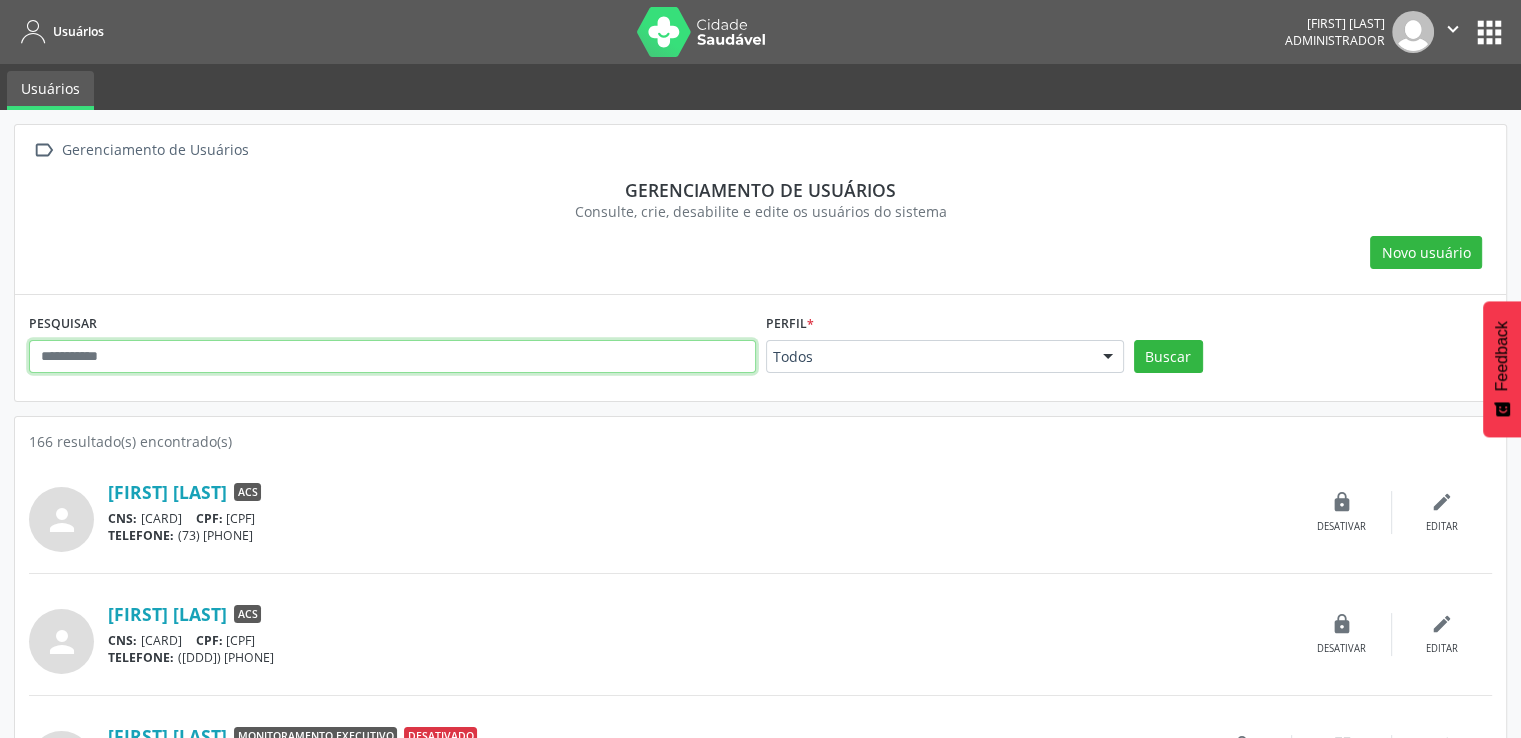 click at bounding box center (392, 357) 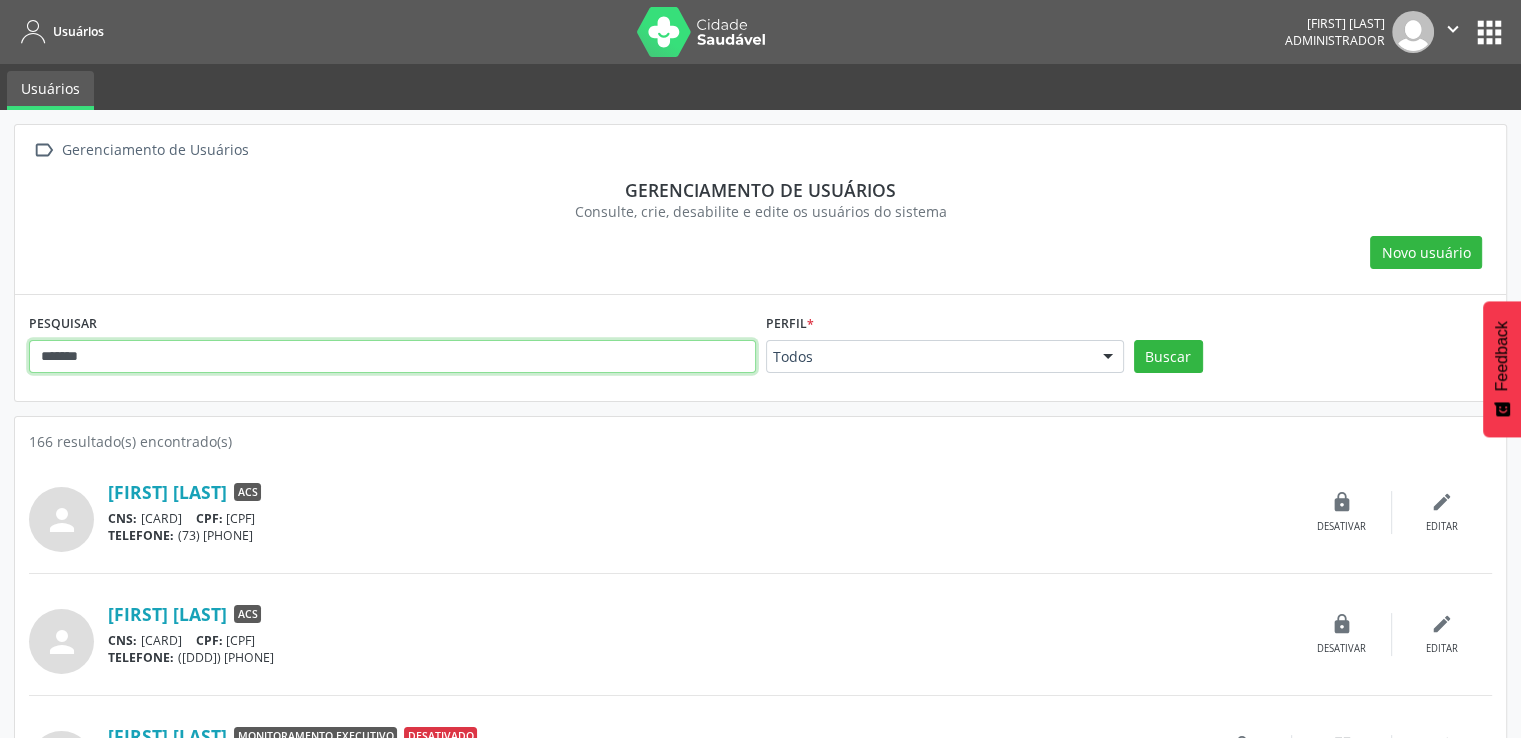 type on "*******" 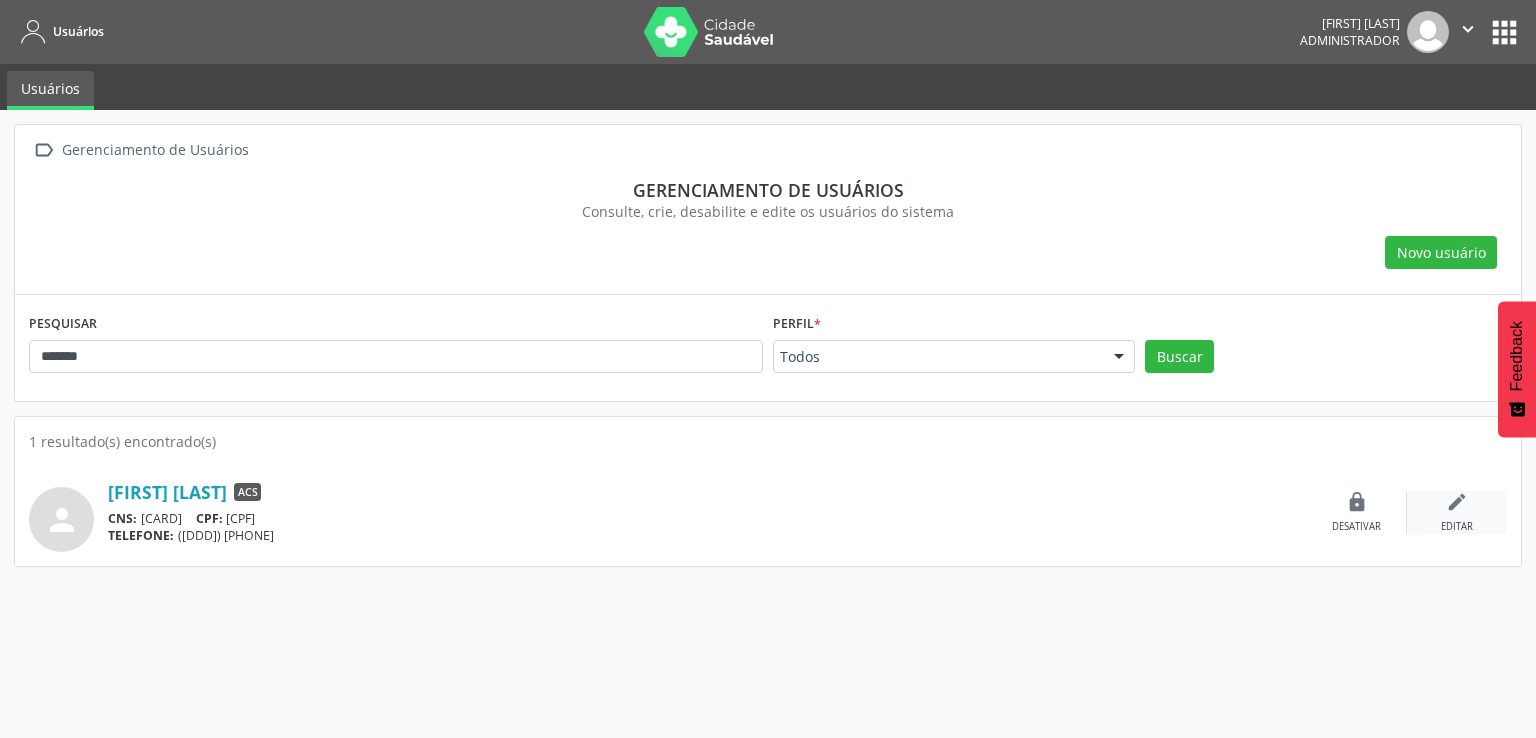 click on "edit" at bounding box center [1457, 502] 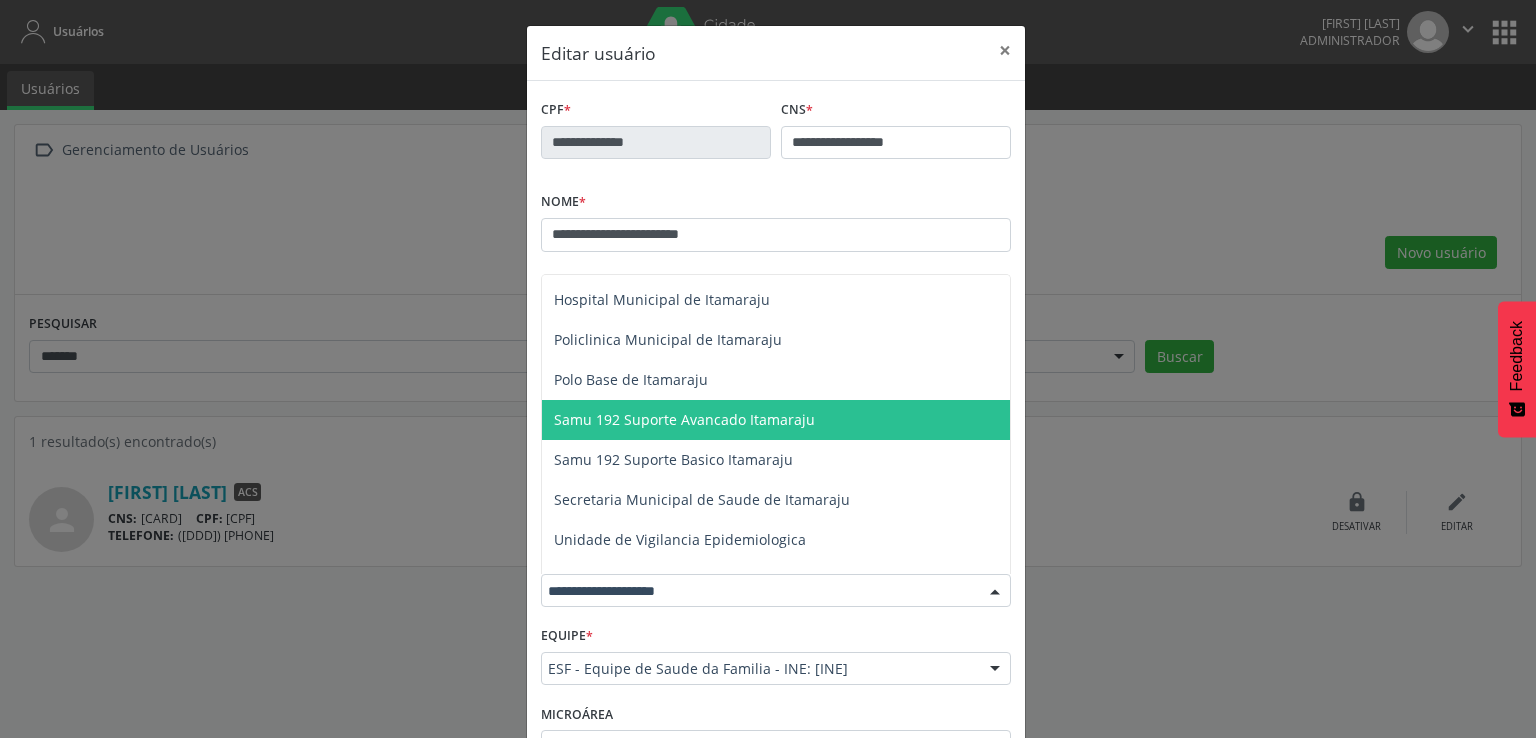 scroll, scrollTop: 1180, scrollLeft: 0, axis: vertical 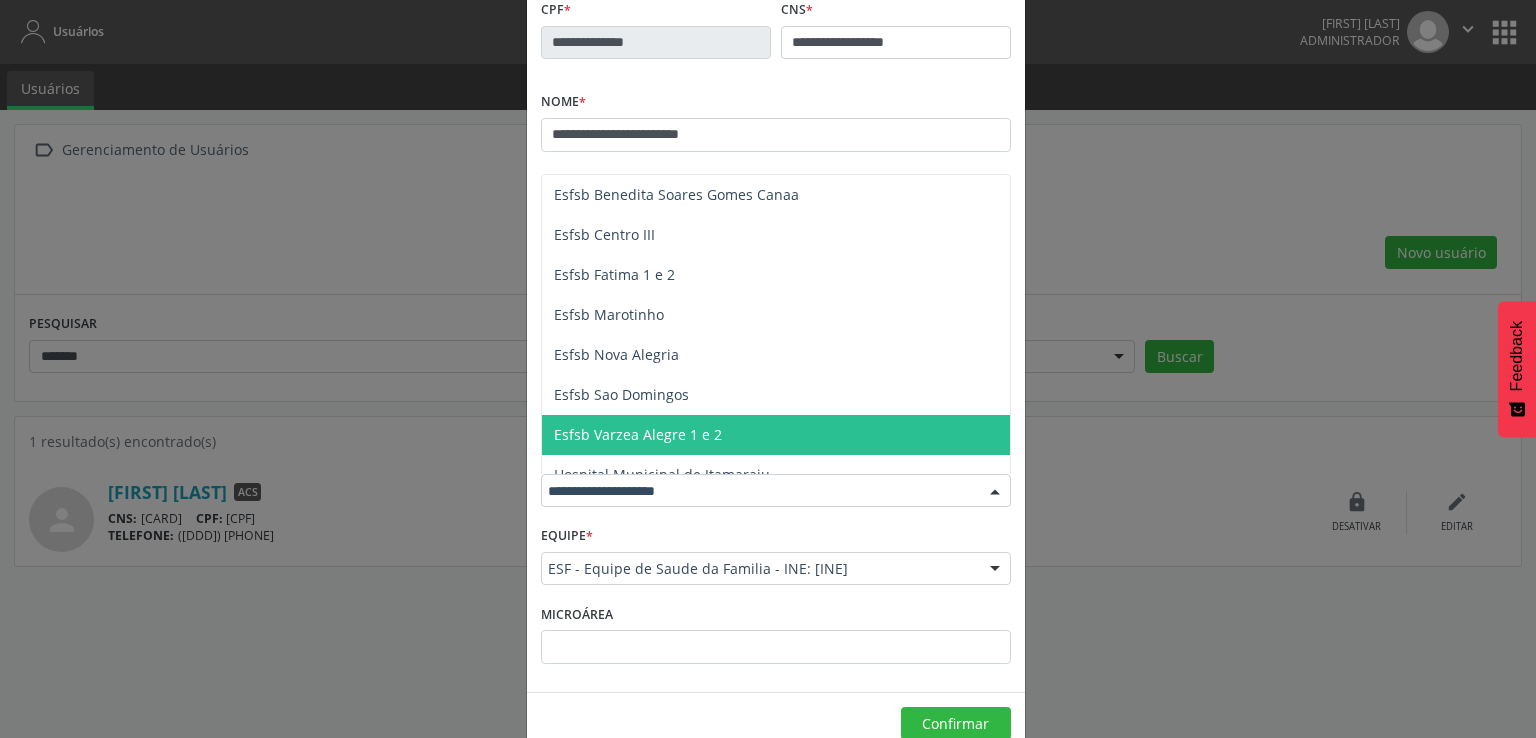 click on "Esfsb Varzea Alegre 1 e 2" at bounding box center (638, 434) 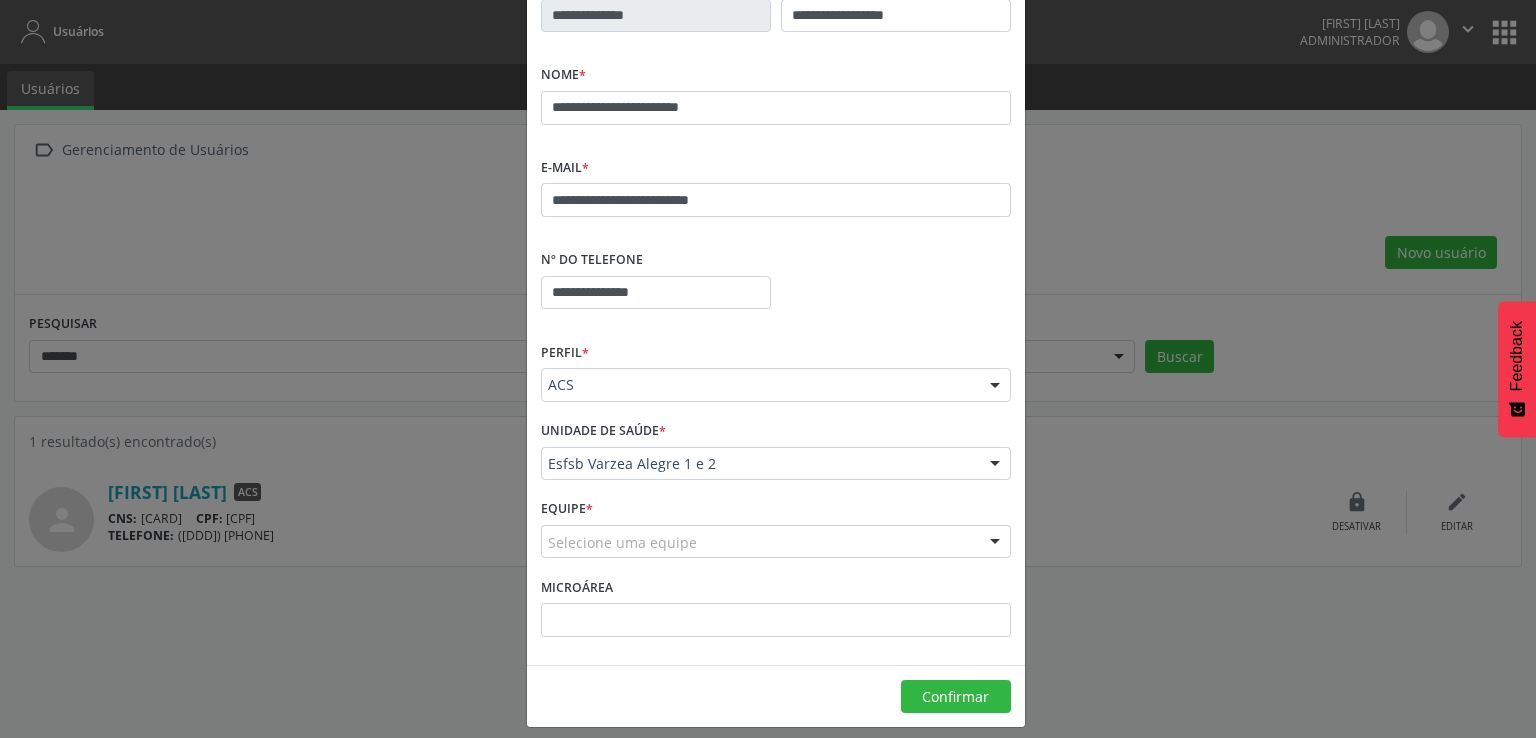 scroll, scrollTop: 140, scrollLeft: 0, axis: vertical 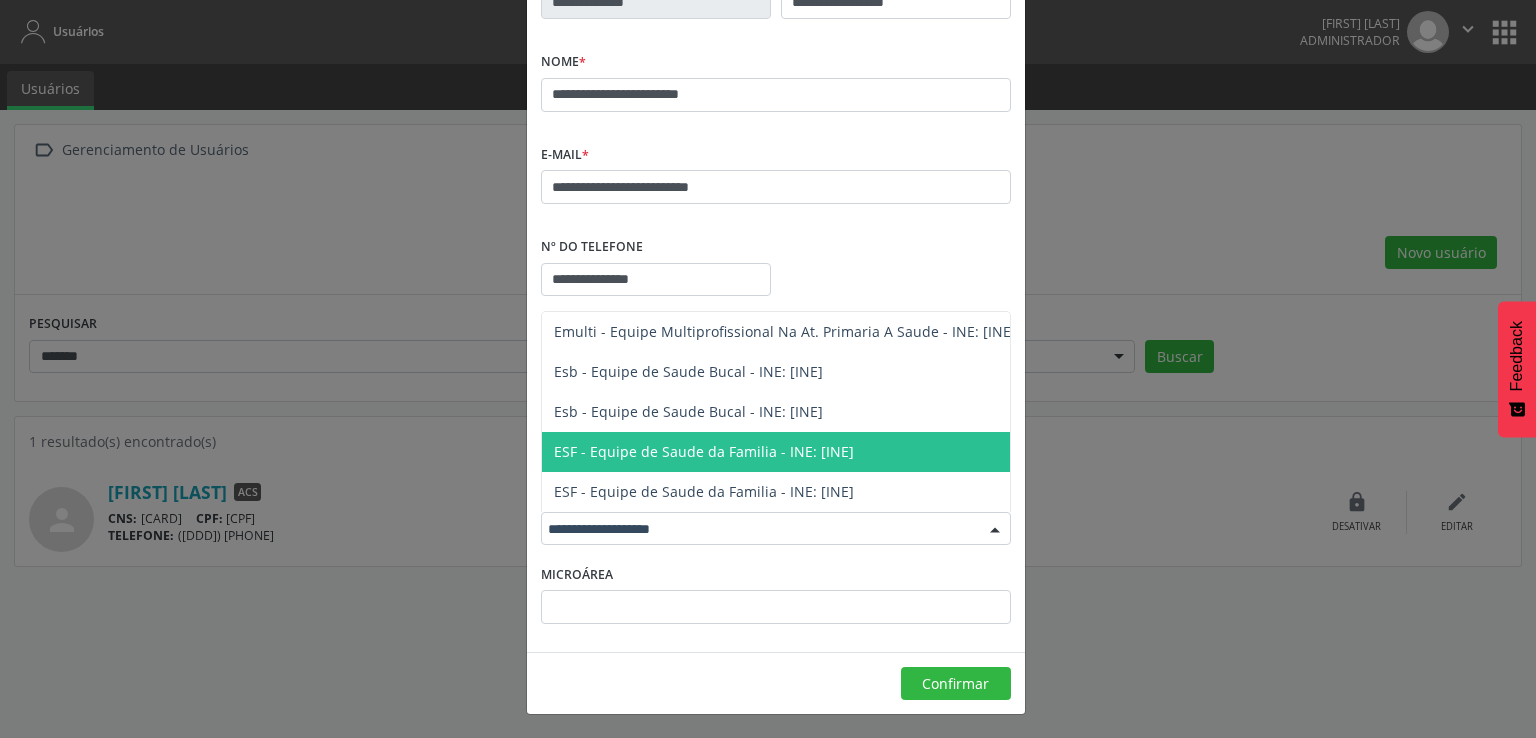 click on "ESF - Equipe de Saude da Familia - INE: 0000196894" at bounding box center [785, 452] 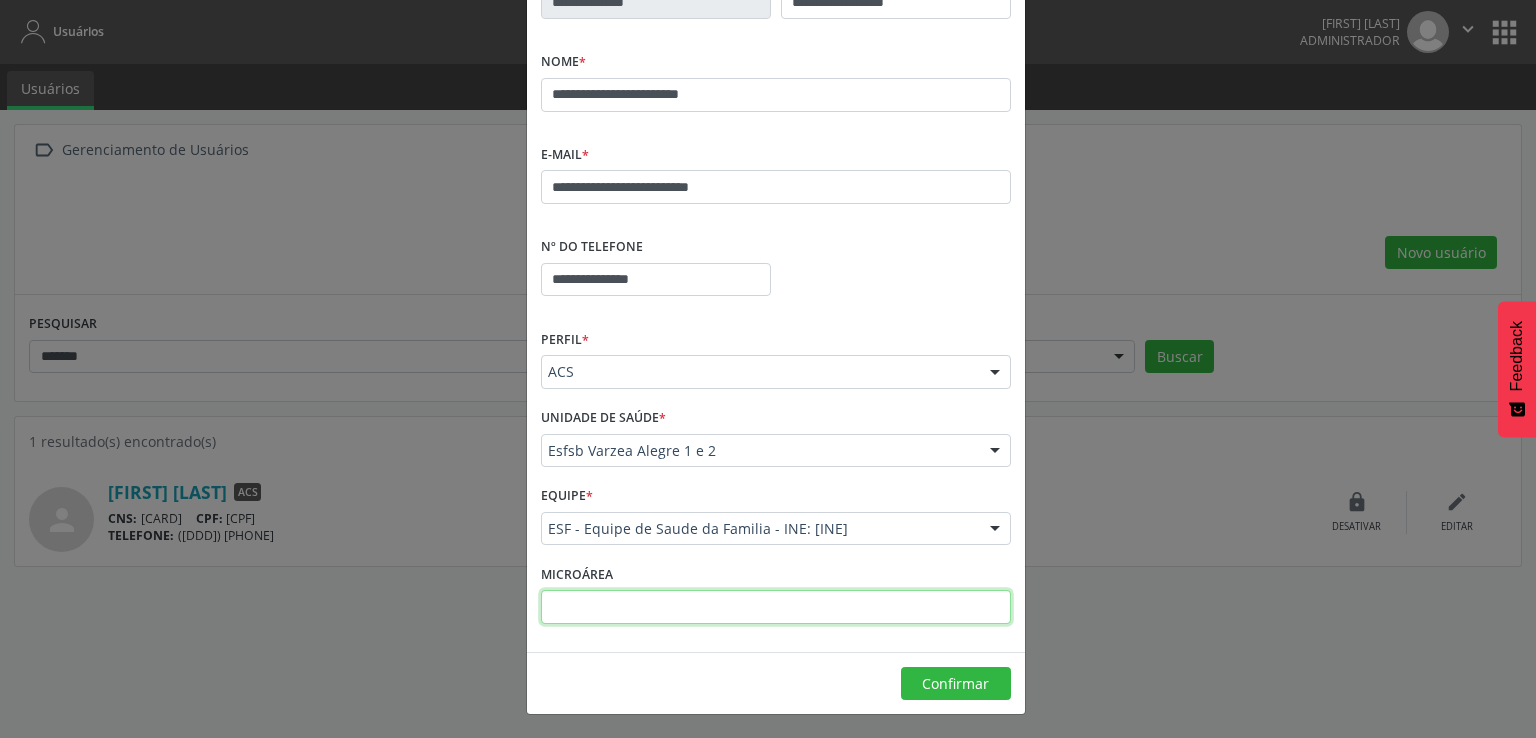 click at bounding box center [776, 607] 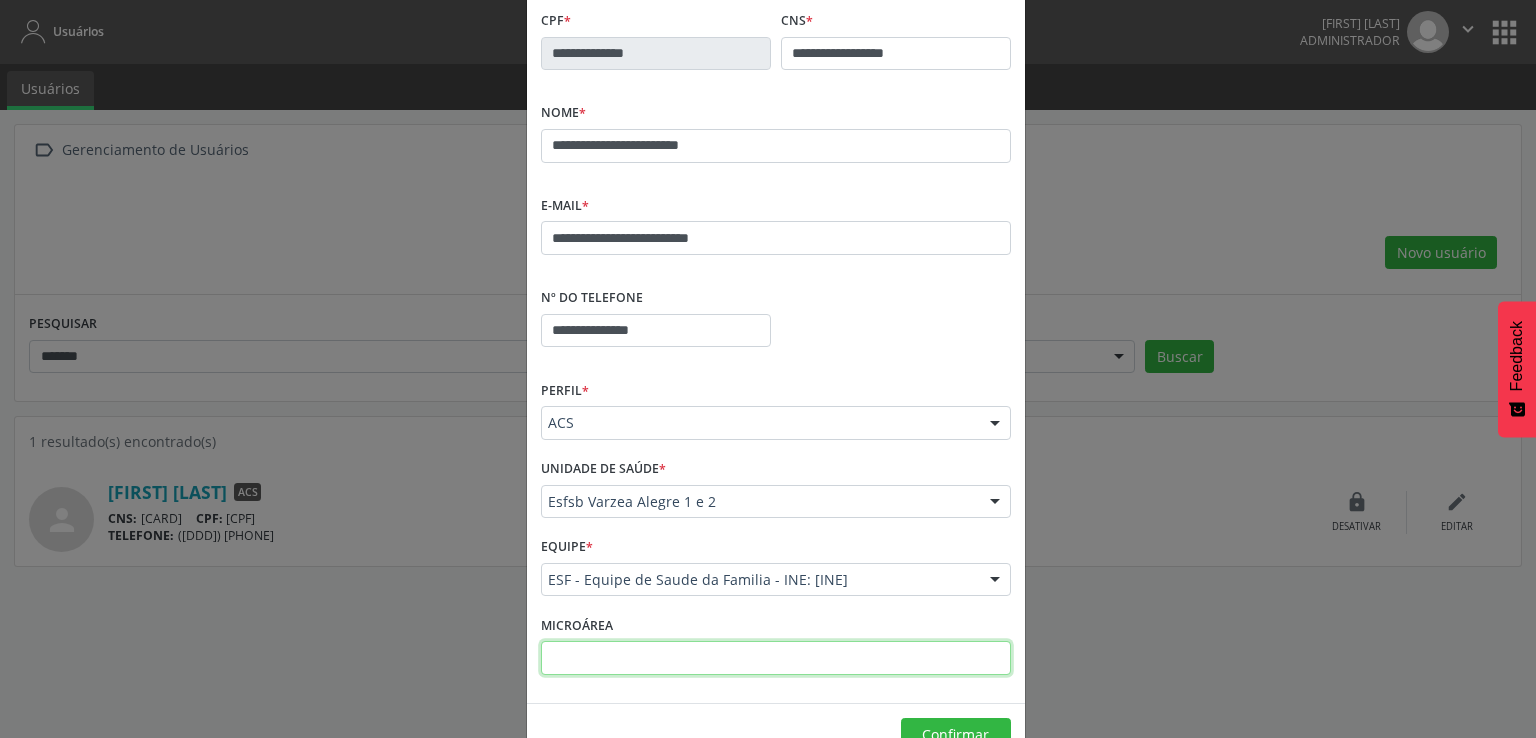 scroll, scrollTop: 0, scrollLeft: 0, axis: both 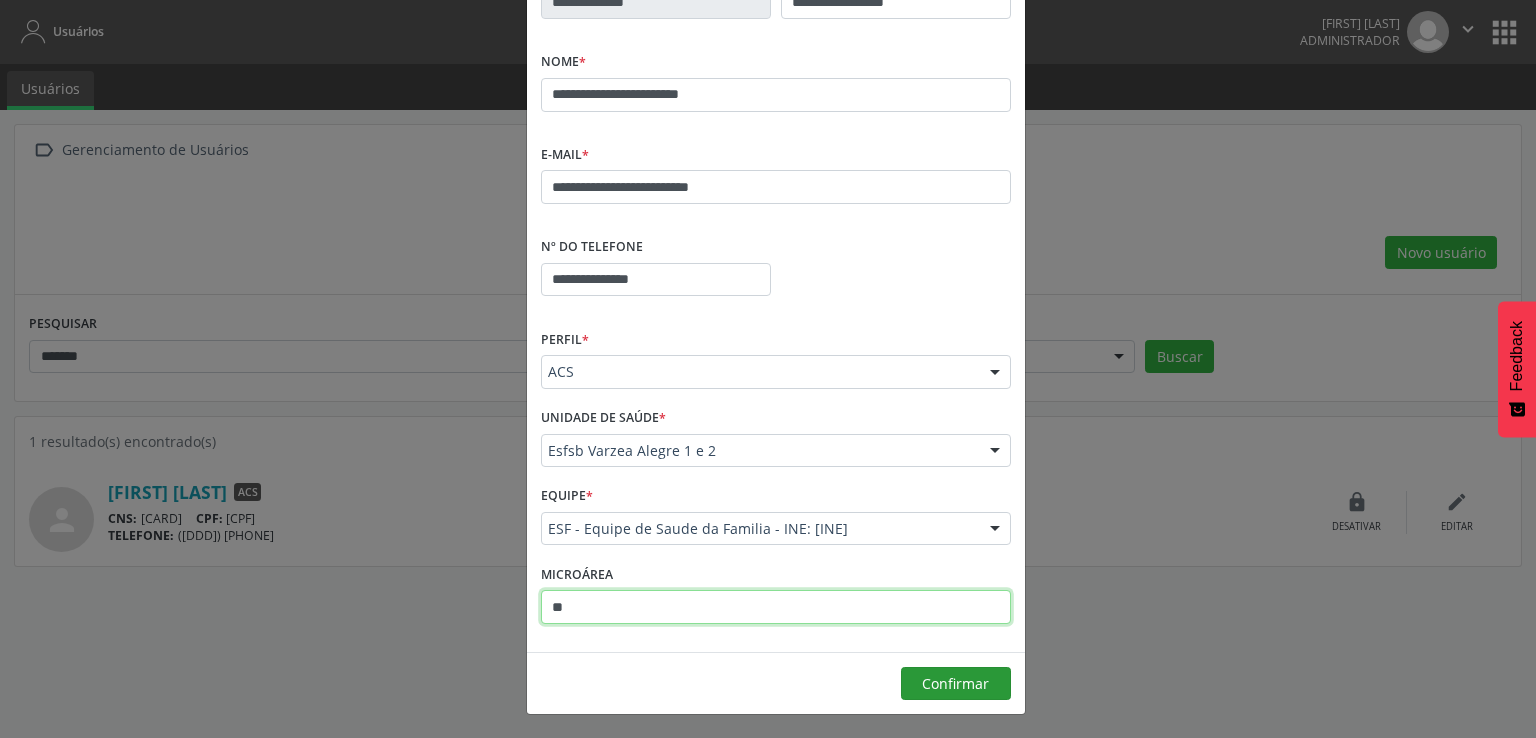 type on "**" 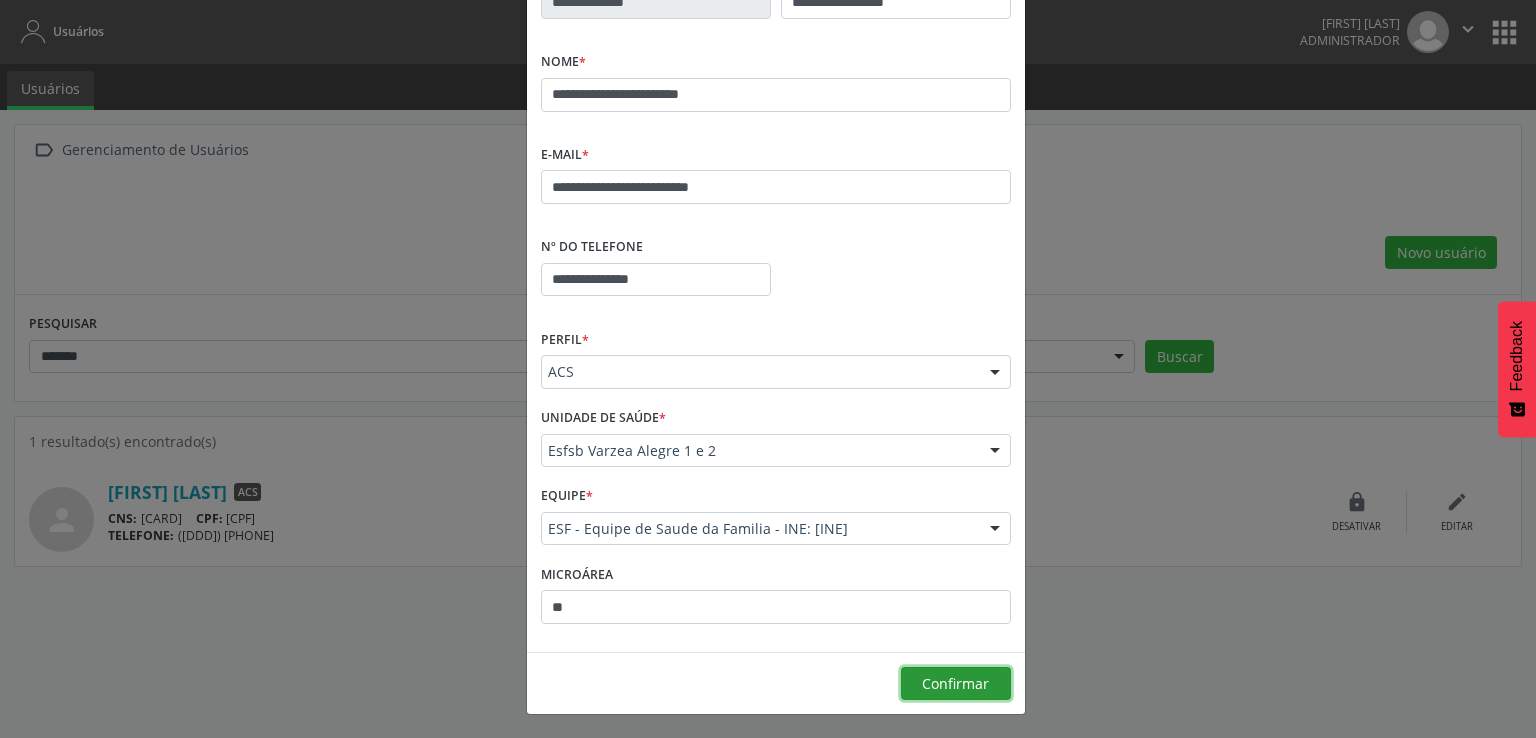 click on "Confirmar" at bounding box center (955, 683) 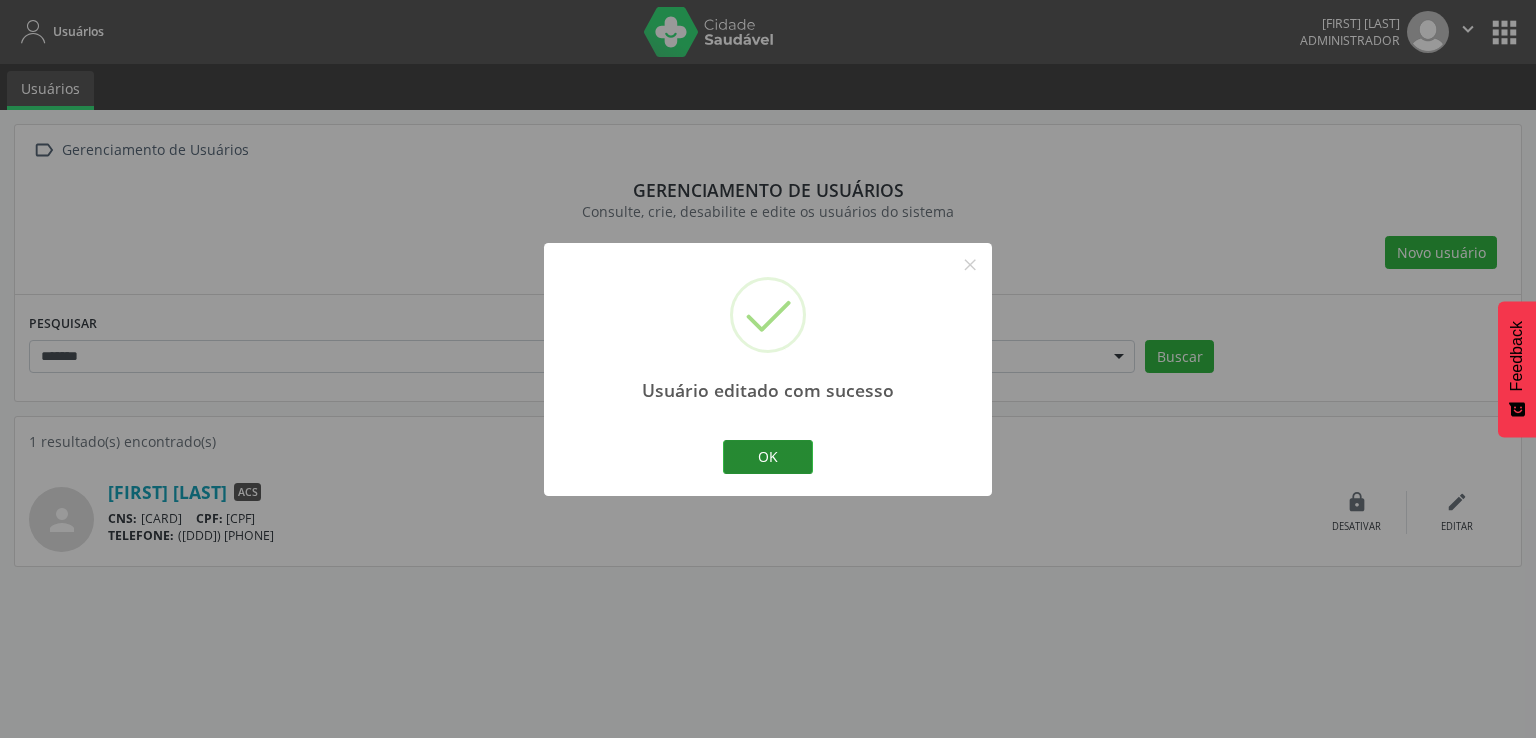 click on "OK" at bounding box center [768, 457] 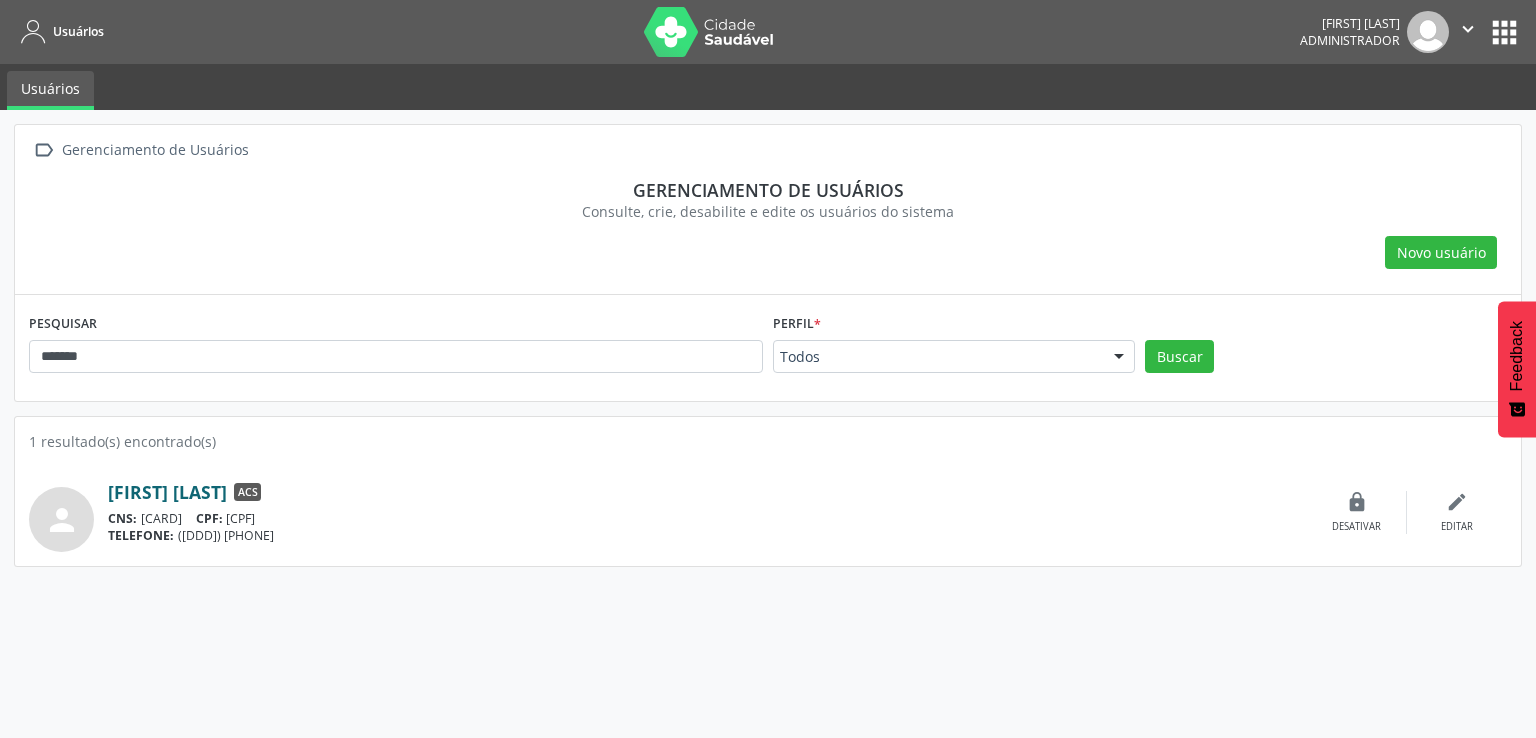 click on "Nilseia Aparecida Pagotto" at bounding box center [167, 492] 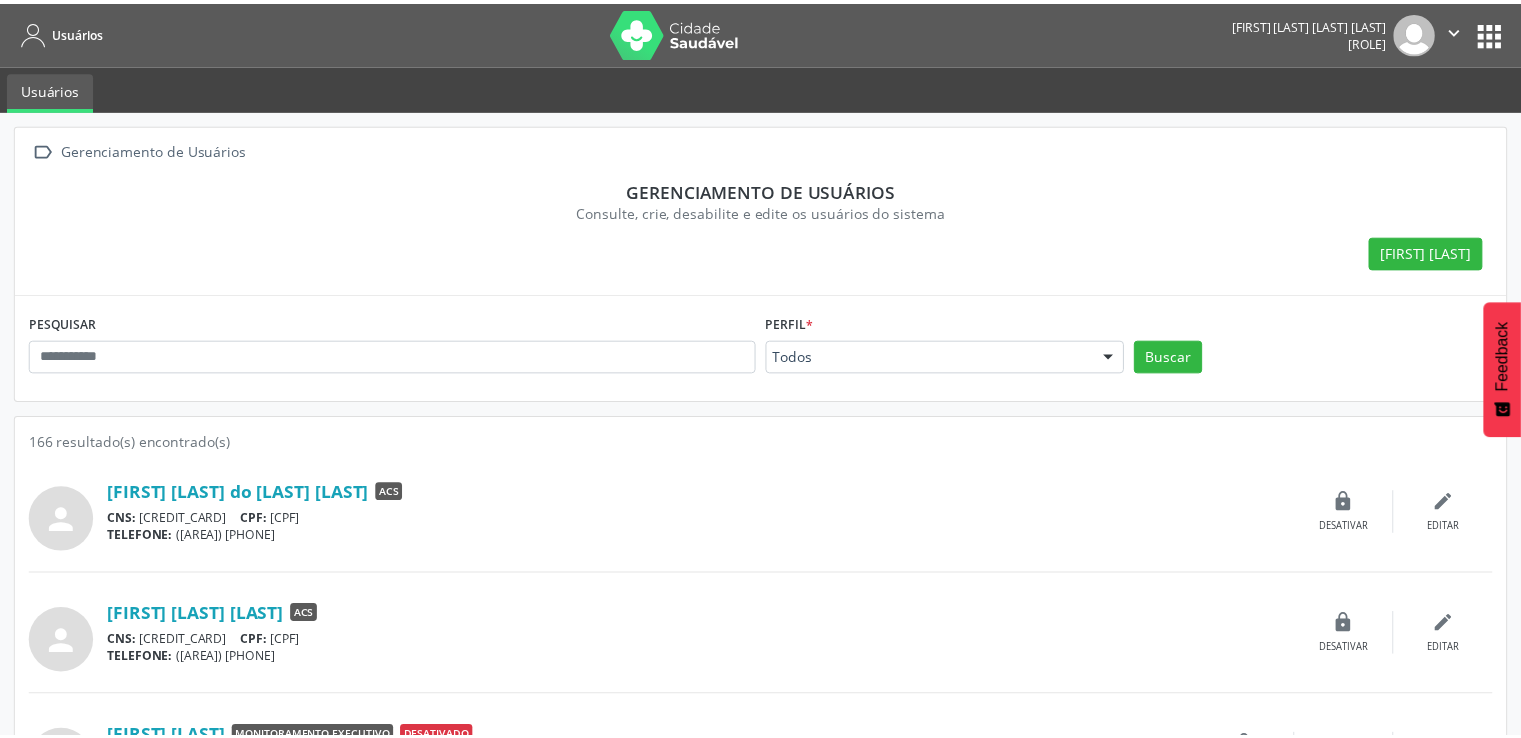 scroll, scrollTop: 0, scrollLeft: 0, axis: both 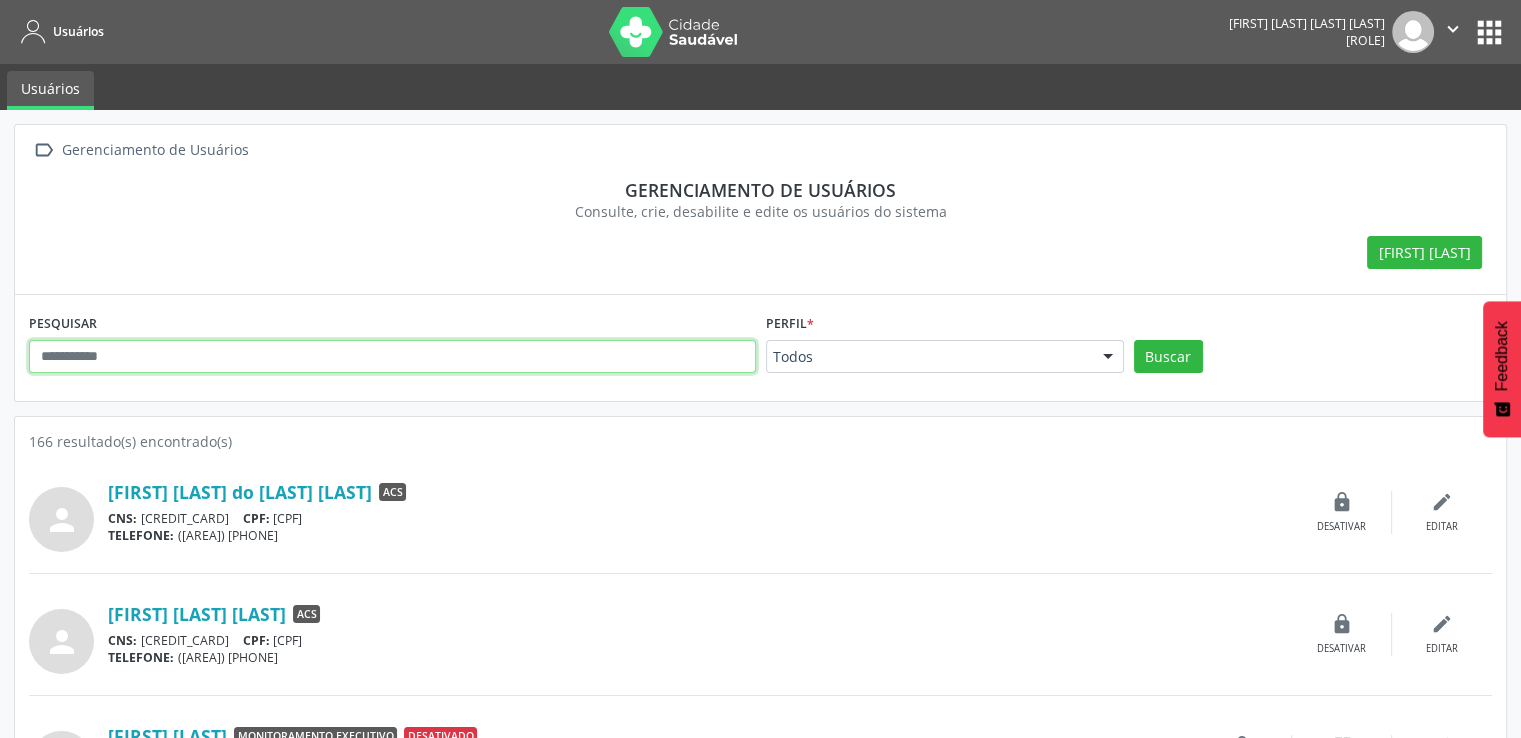 click at bounding box center [392, 357] 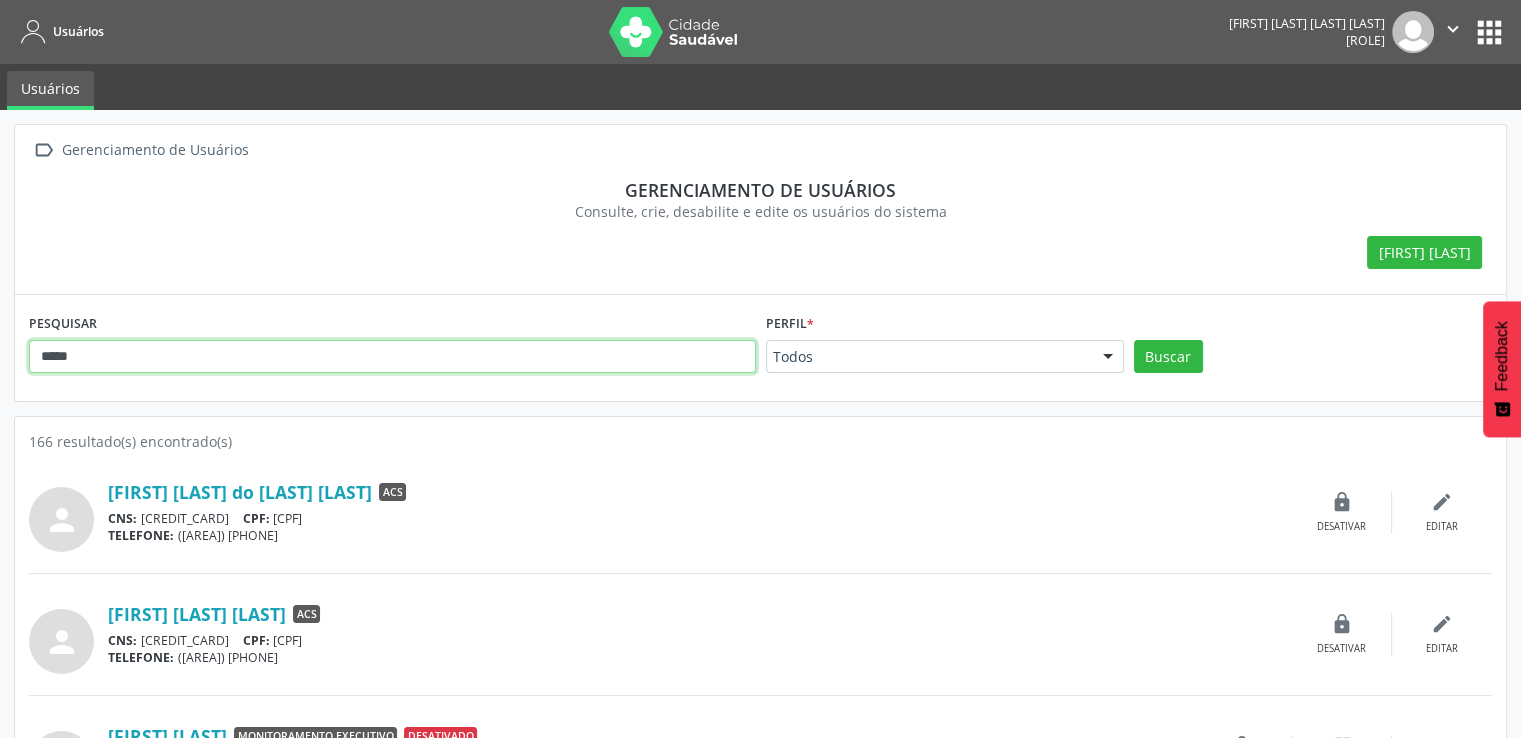 type on "*****" 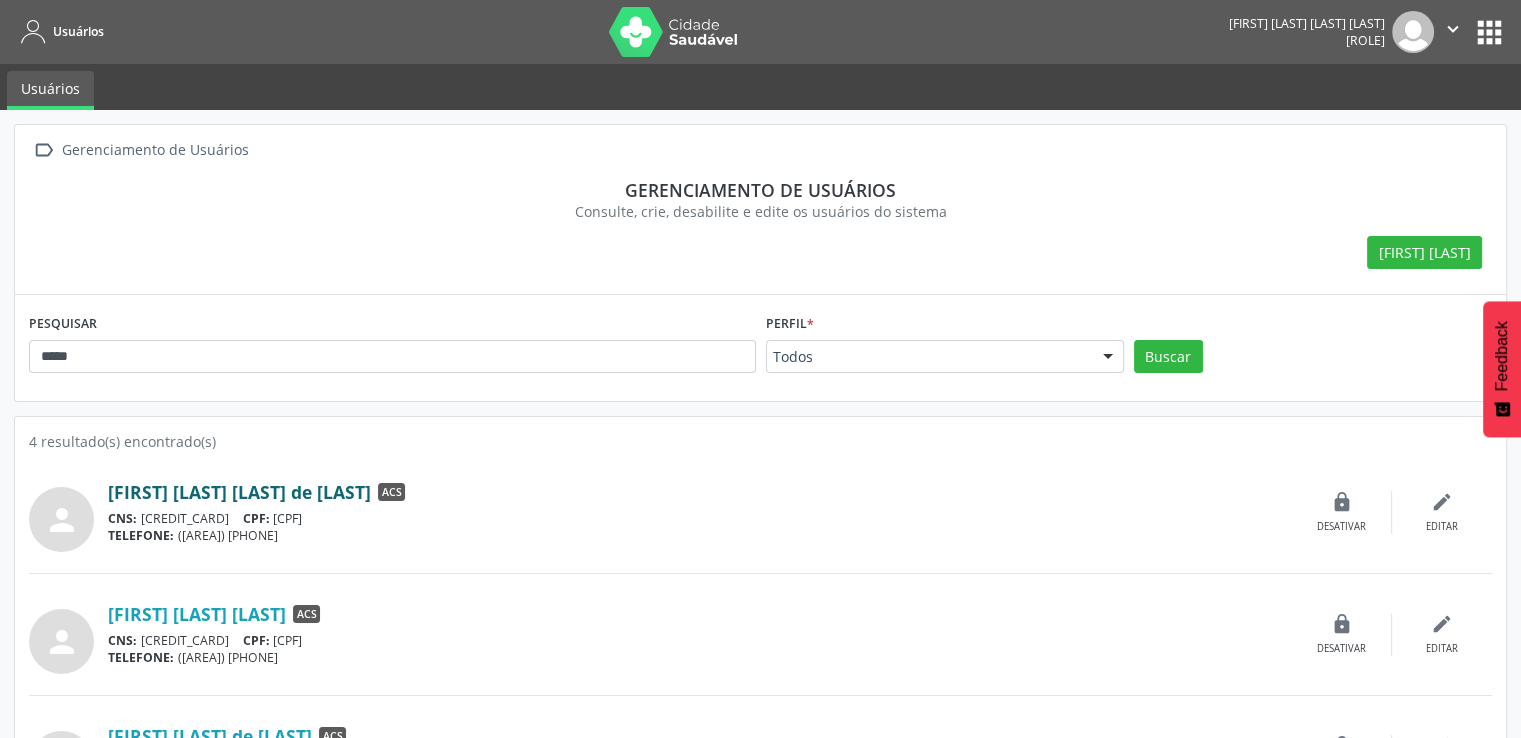 click on "Marta Dione Costa de Oliveira" at bounding box center [239, 492] 